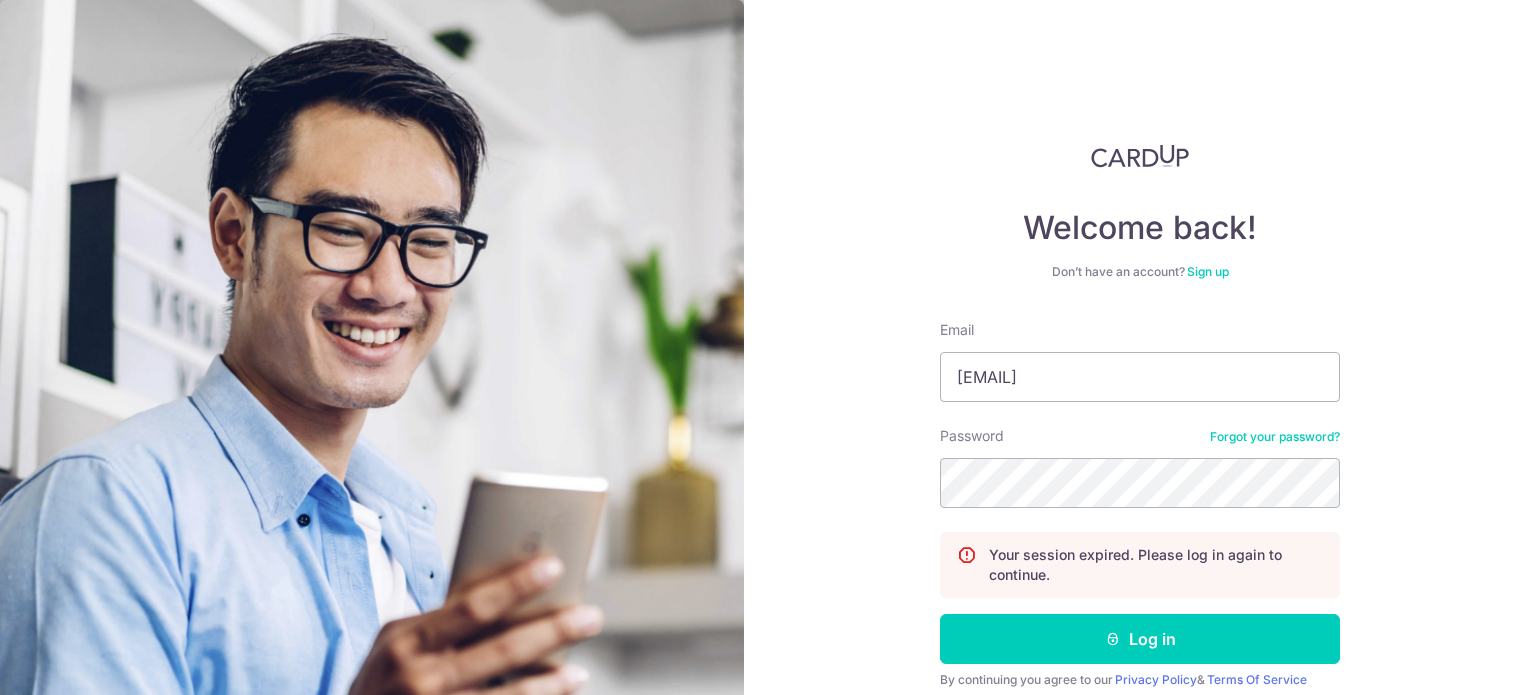 scroll, scrollTop: 0, scrollLeft: 0, axis: both 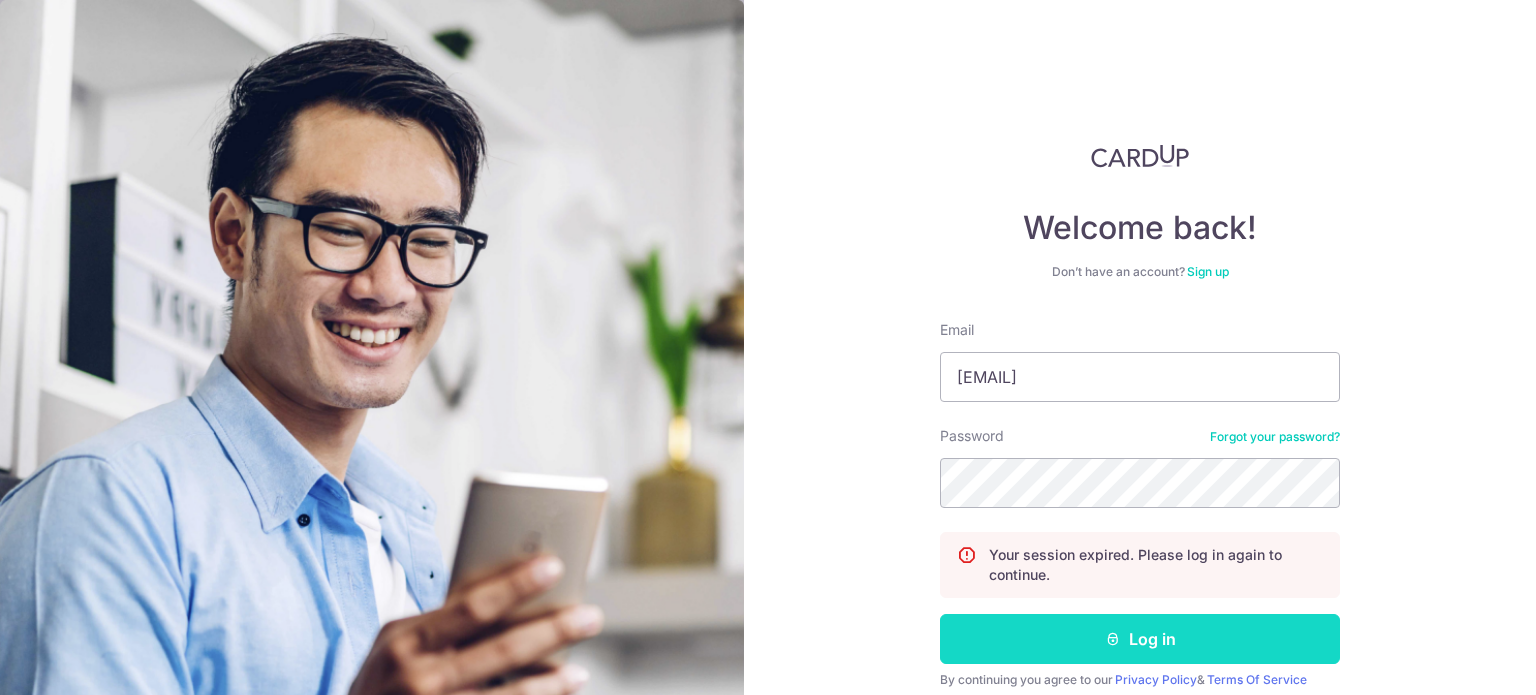 click on "Log in" at bounding box center (1140, 639) 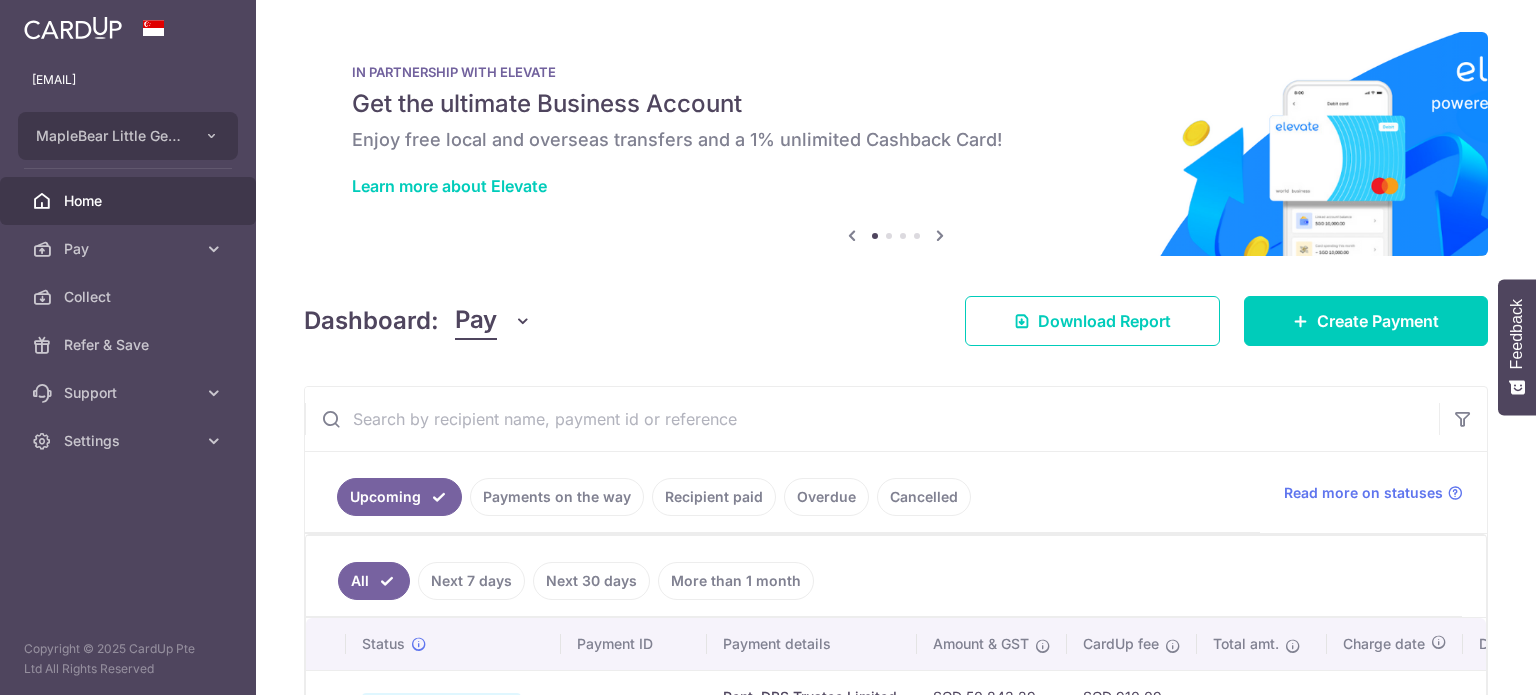 scroll, scrollTop: 0, scrollLeft: 0, axis: both 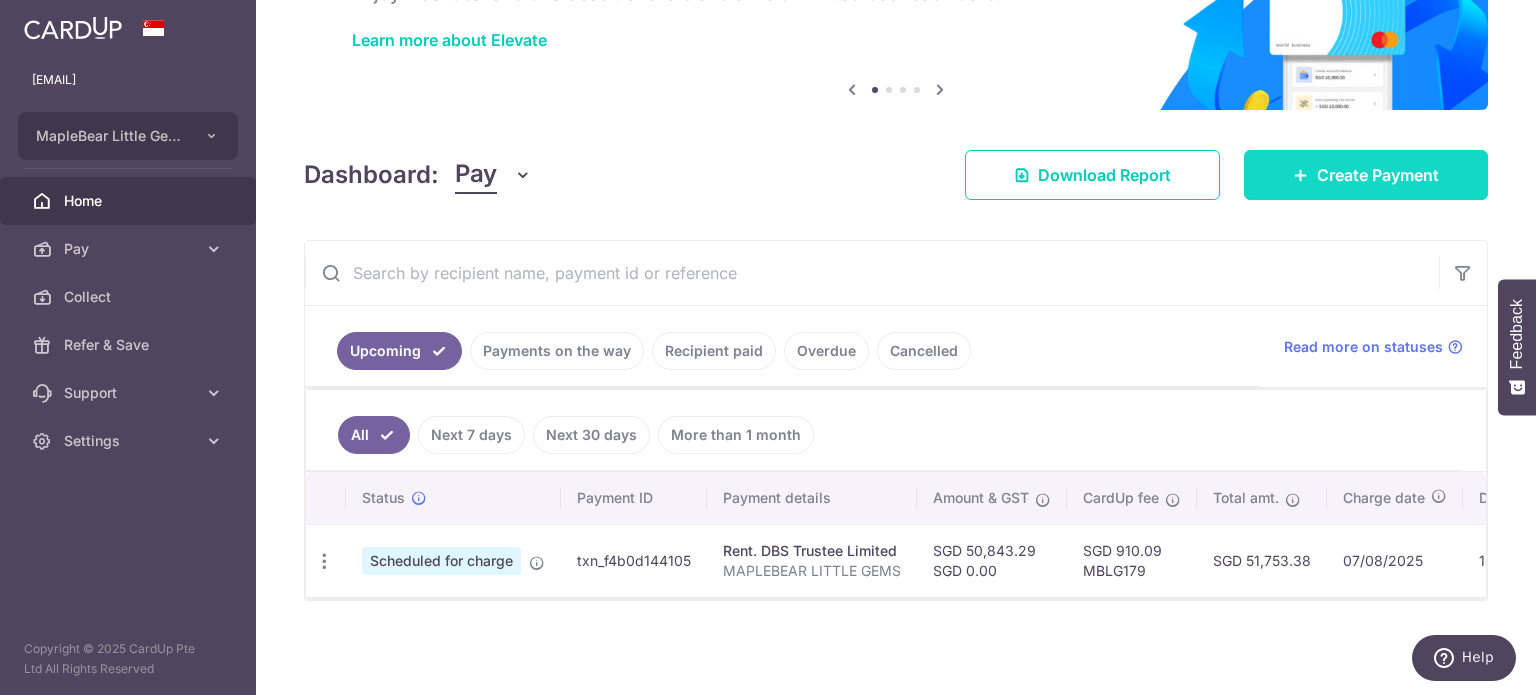 click on "laurang@maplebear.sg
MapleBear Little Gems Pte Ltd
Add new company
MapleBear Little Gems Pte Ltd
Home
Pay
Payments
Recipients
Invoices
Cards
Collect
Refer & Save
Support
FAQ
Contact Us
Settings
Account
Logout" at bounding box center [768, 347] 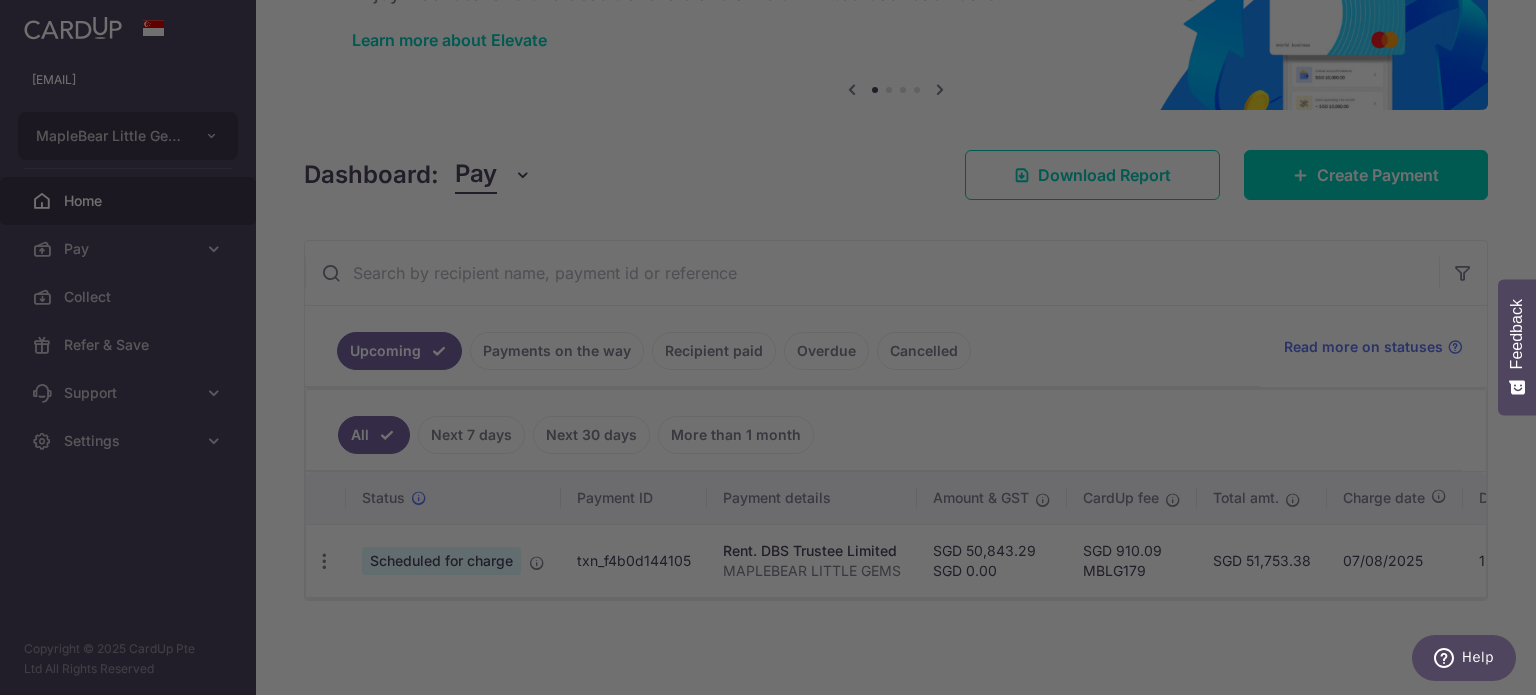 click at bounding box center (775, 351) 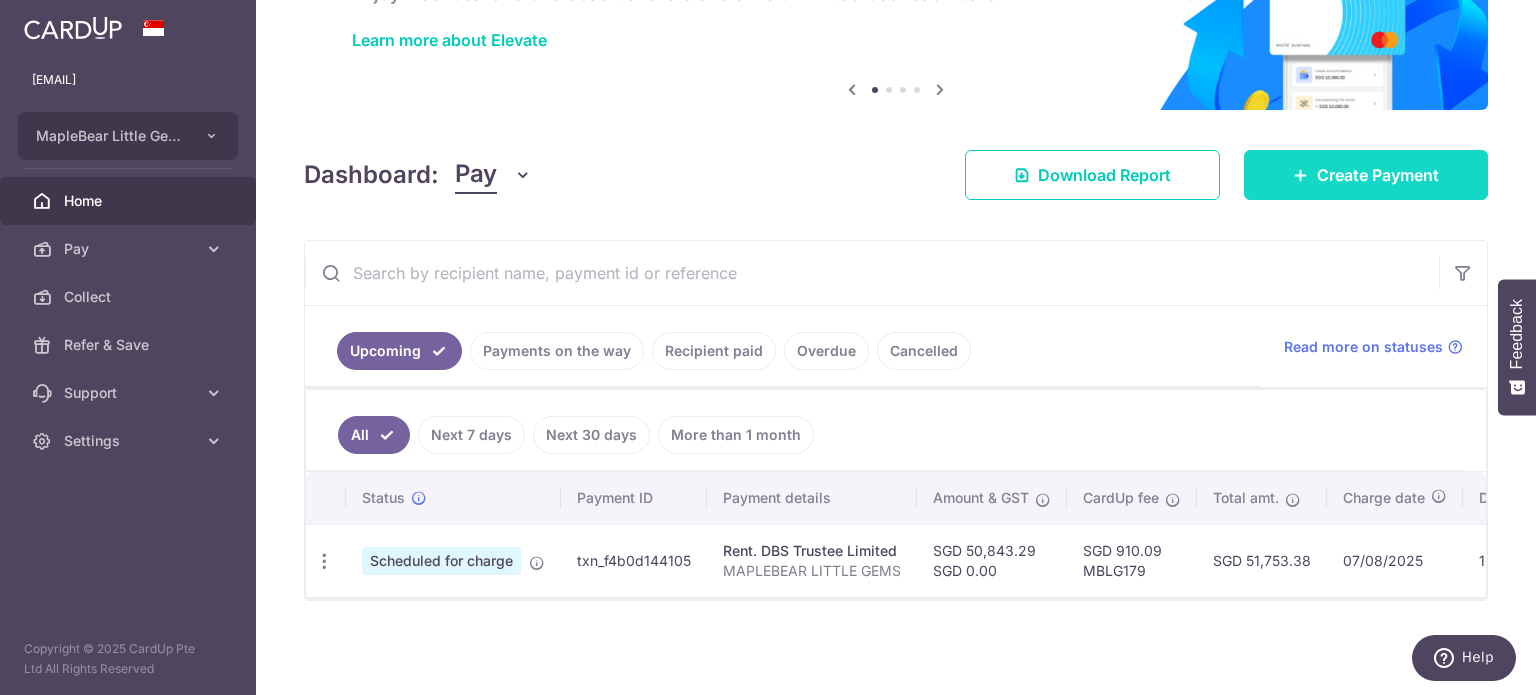 click on "Create Payment" at bounding box center [1378, 175] 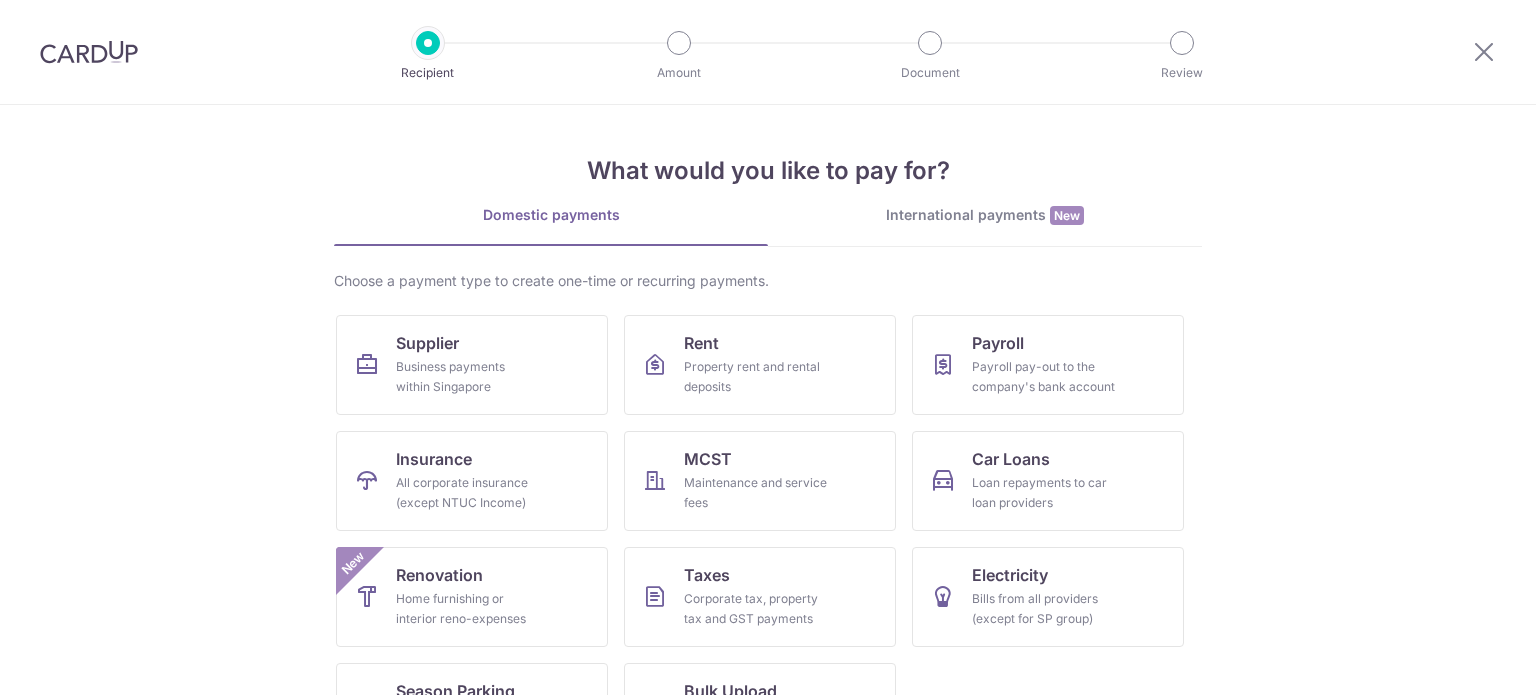 scroll, scrollTop: 0, scrollLeft: 0, axis: both 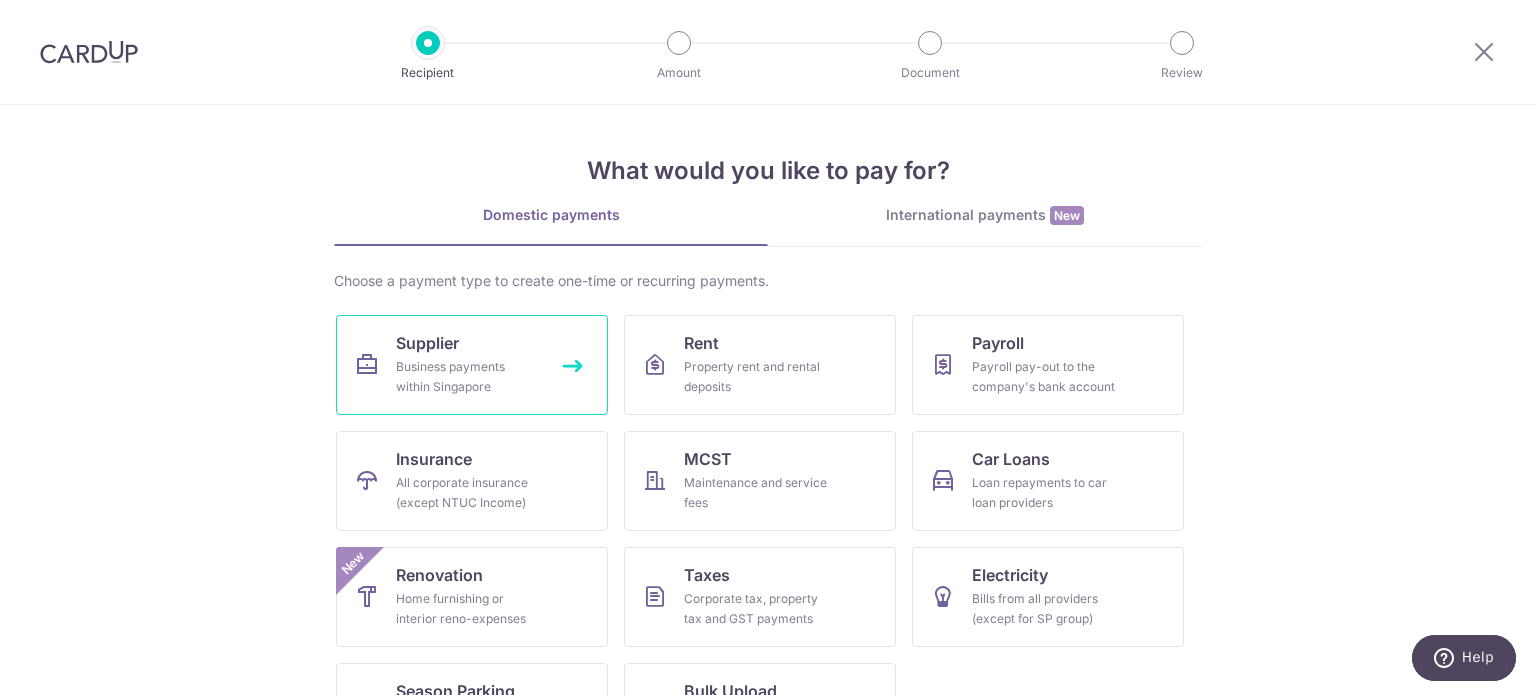 click on "Business payments within Singapore" at bounding box center (468, 377) 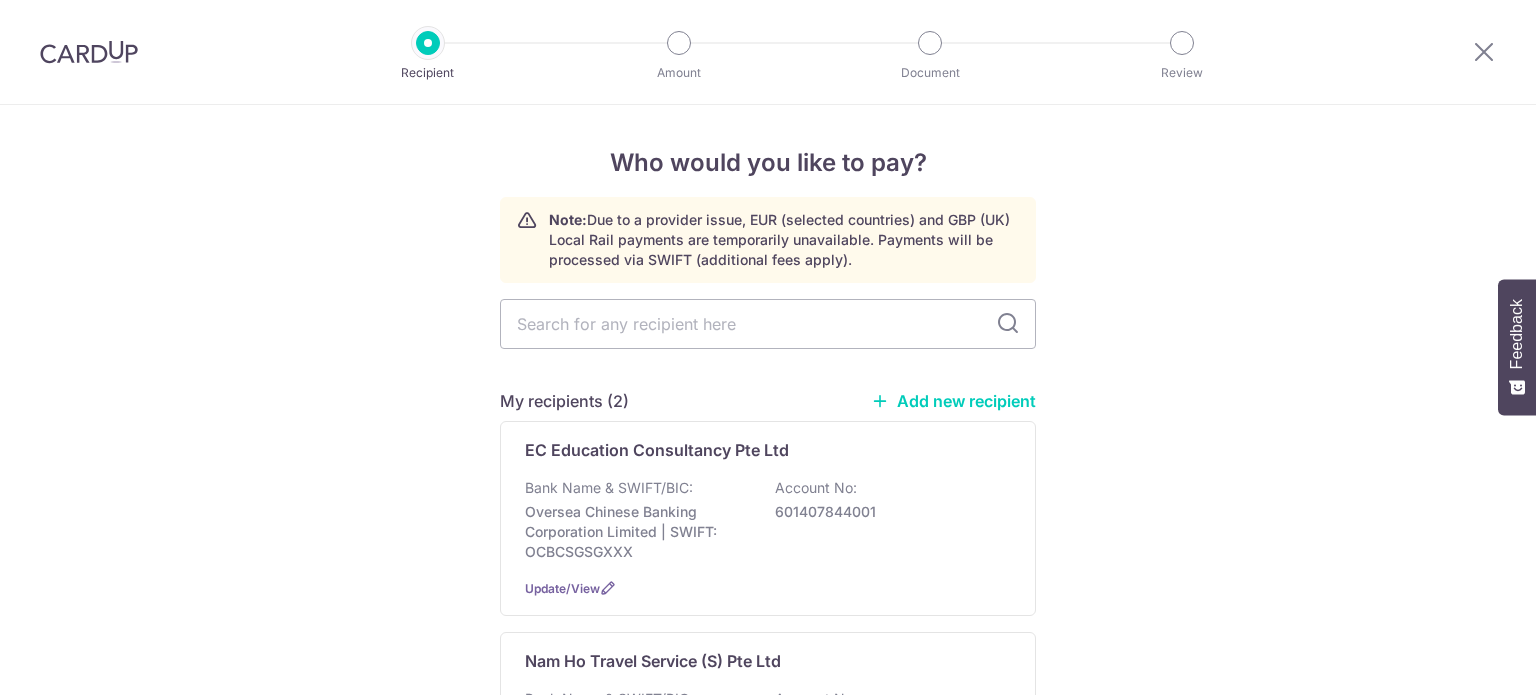 scroll, scrollTop: 0, scrollLeft: 0, axis: both 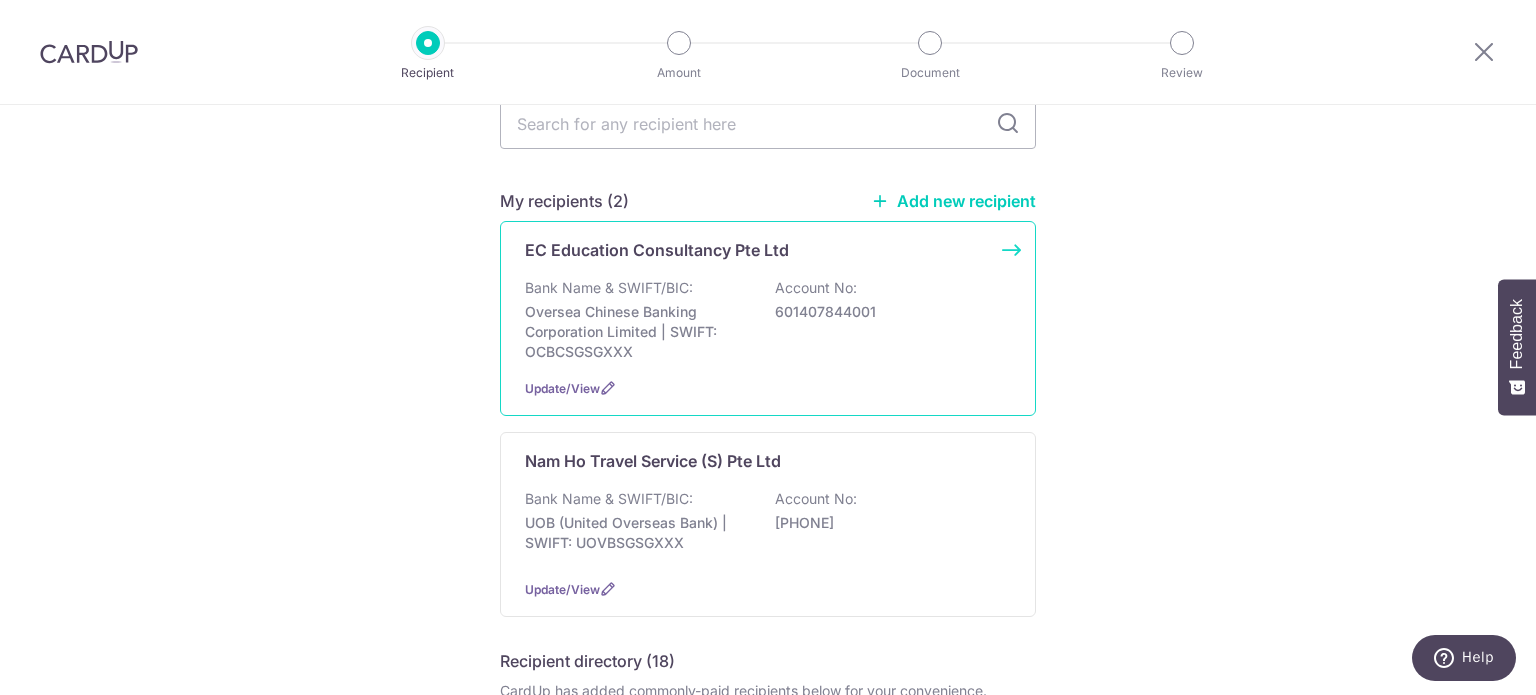click on "Oversea Chinese Banking Corporation Limited | SWIFT: OCBCSGSGXXX" at bounding box center [637, 332] 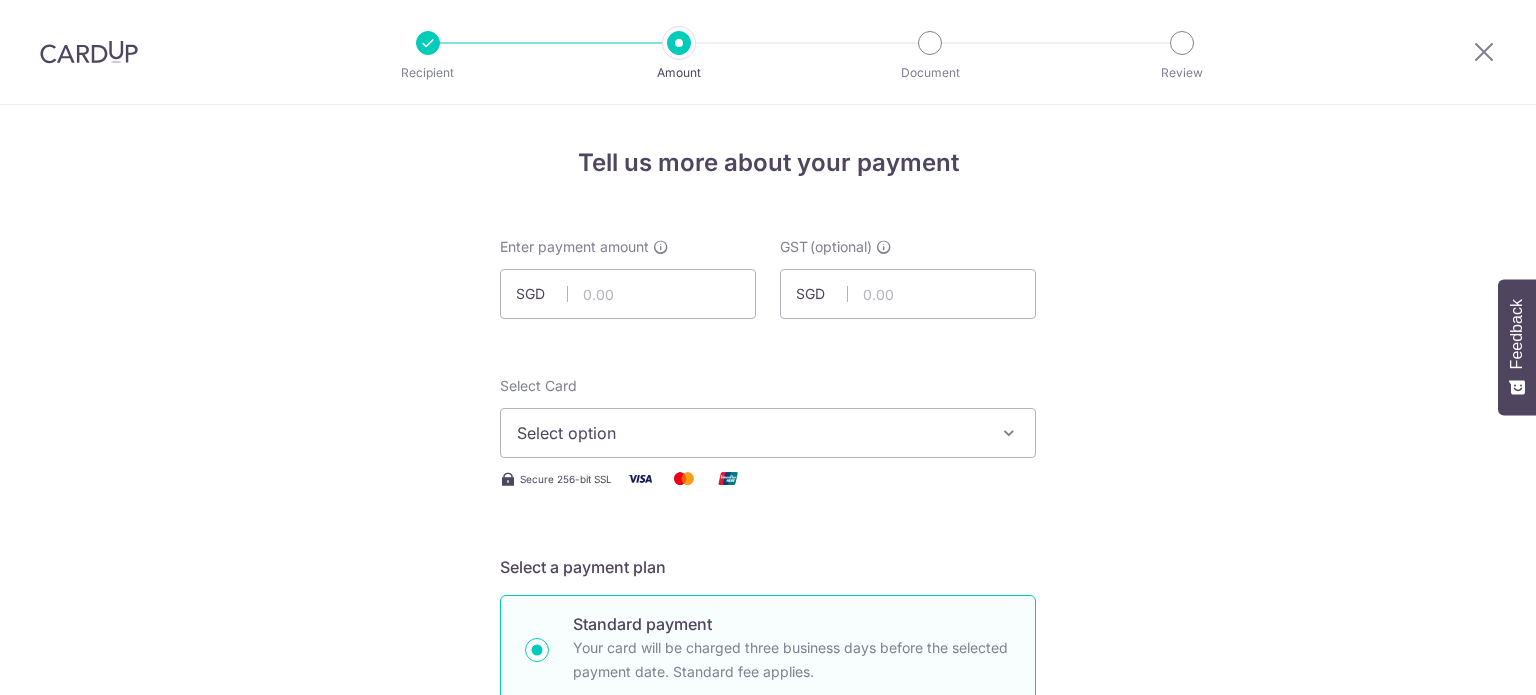 scroll, scrollTop: 0, scrollLeft: 0, axis: both 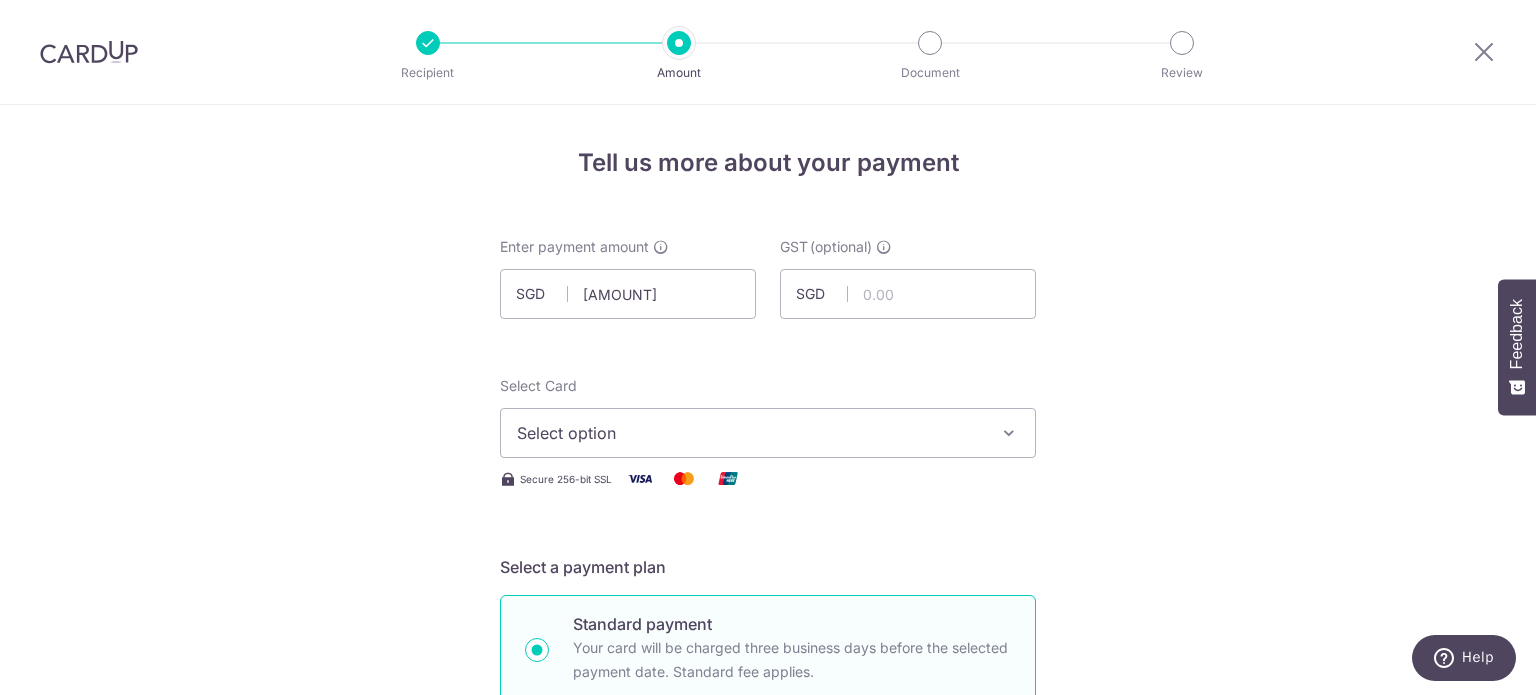 type on "12,592.80" 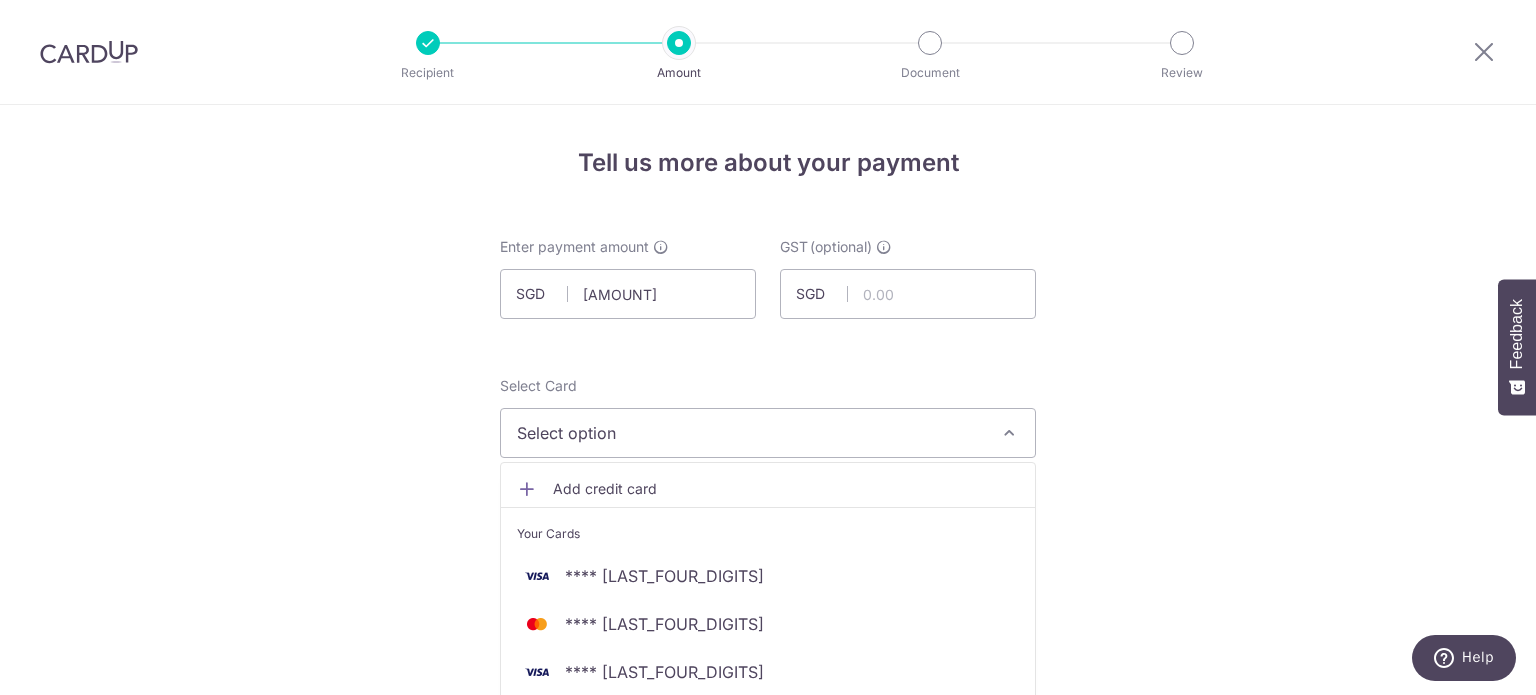 scroll, scrollTop: 100, scrollLeft: 0, axis: vertical 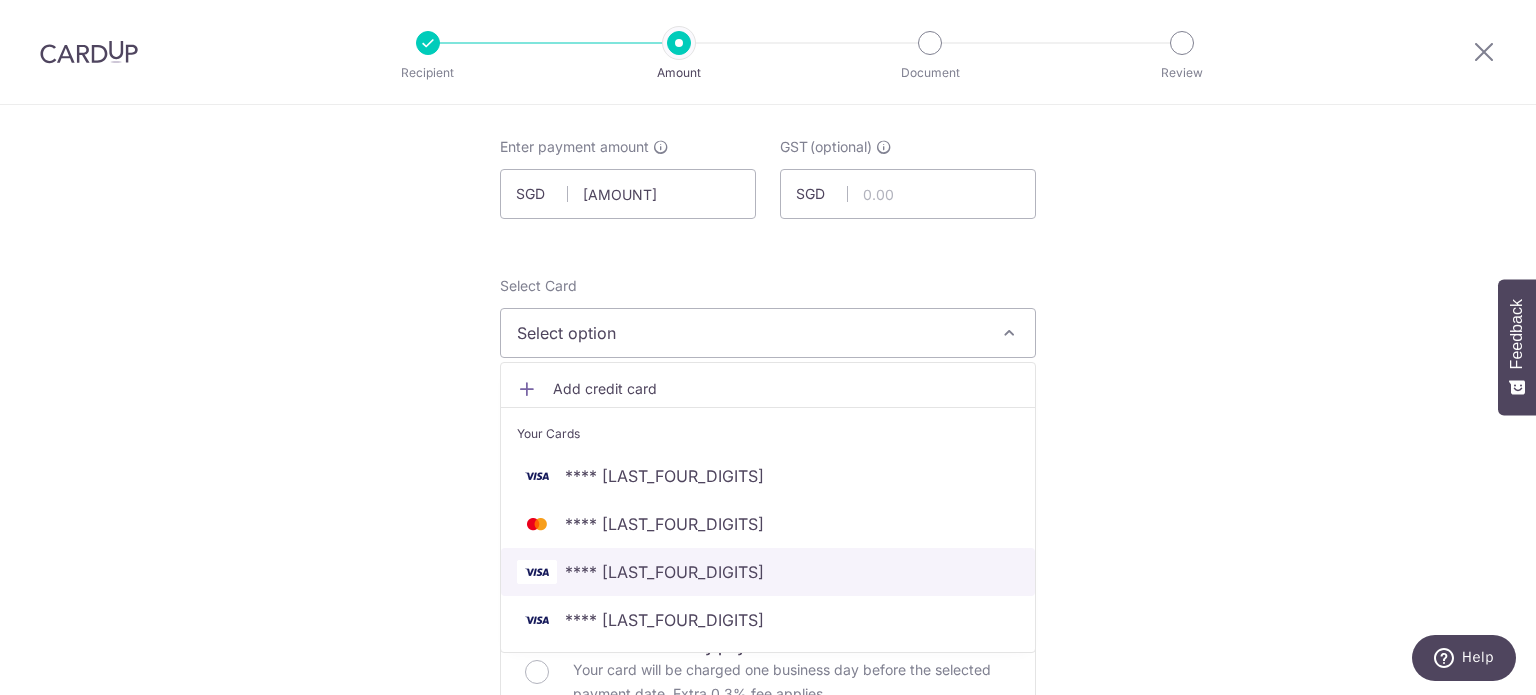 click on "**** [CC]" at bounding box center [664, 572] 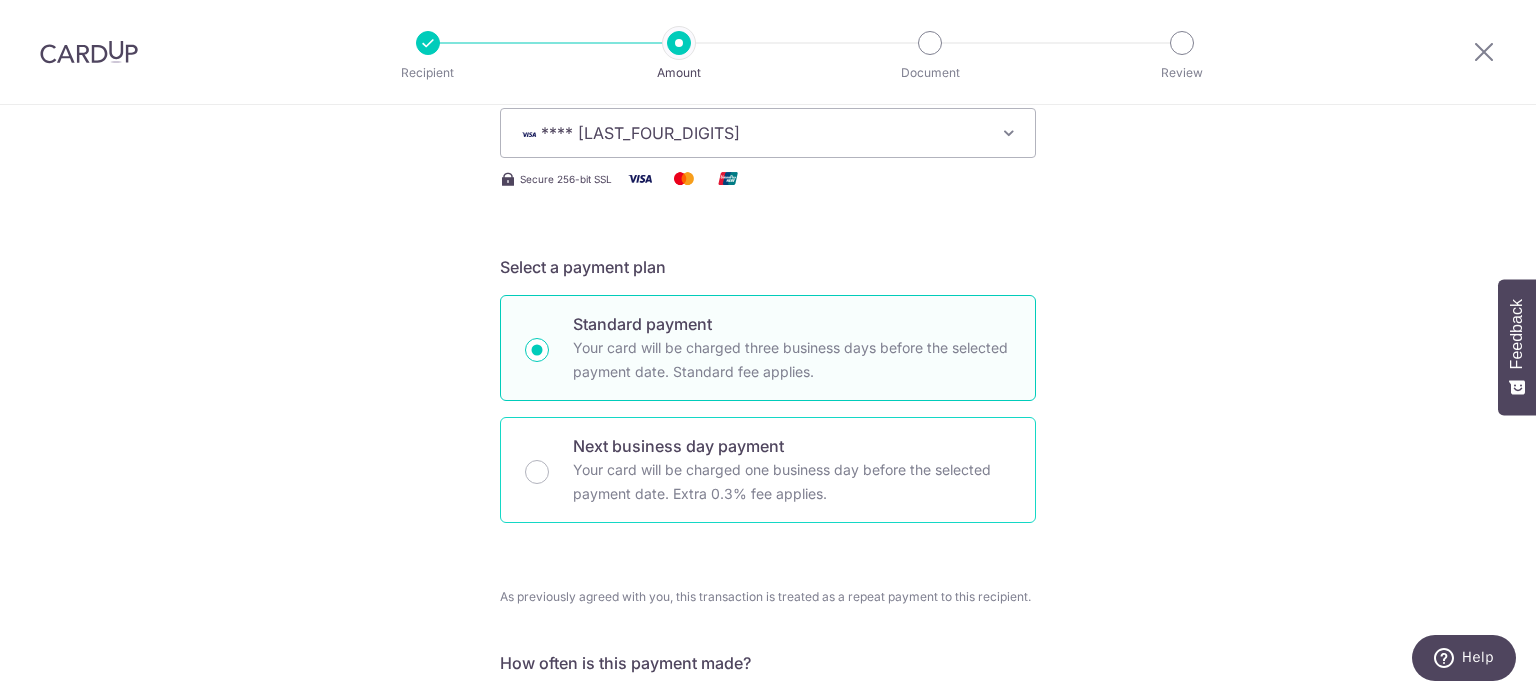 scroll, scrollTop: 500, scrollLeft: 0, axis: vertical 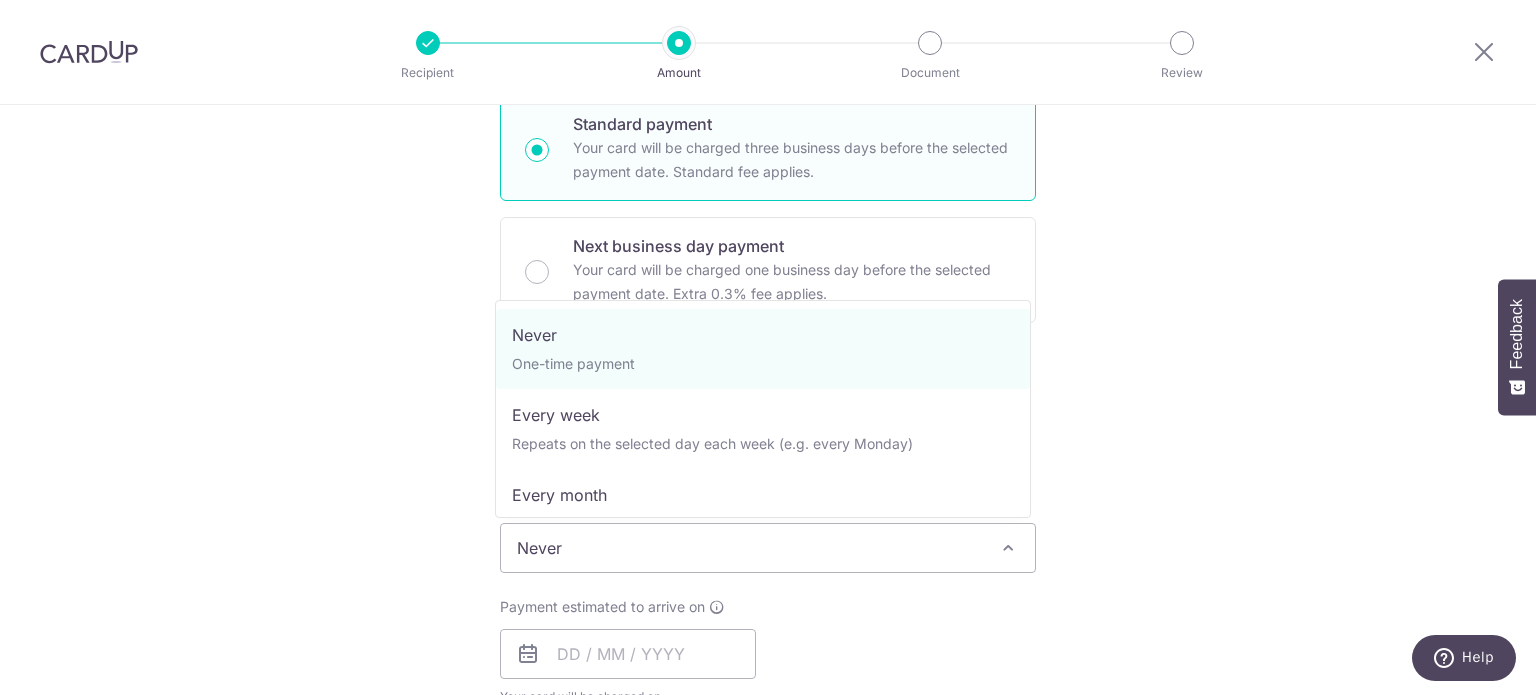 click on "Never" at bounding box center (768, 548) 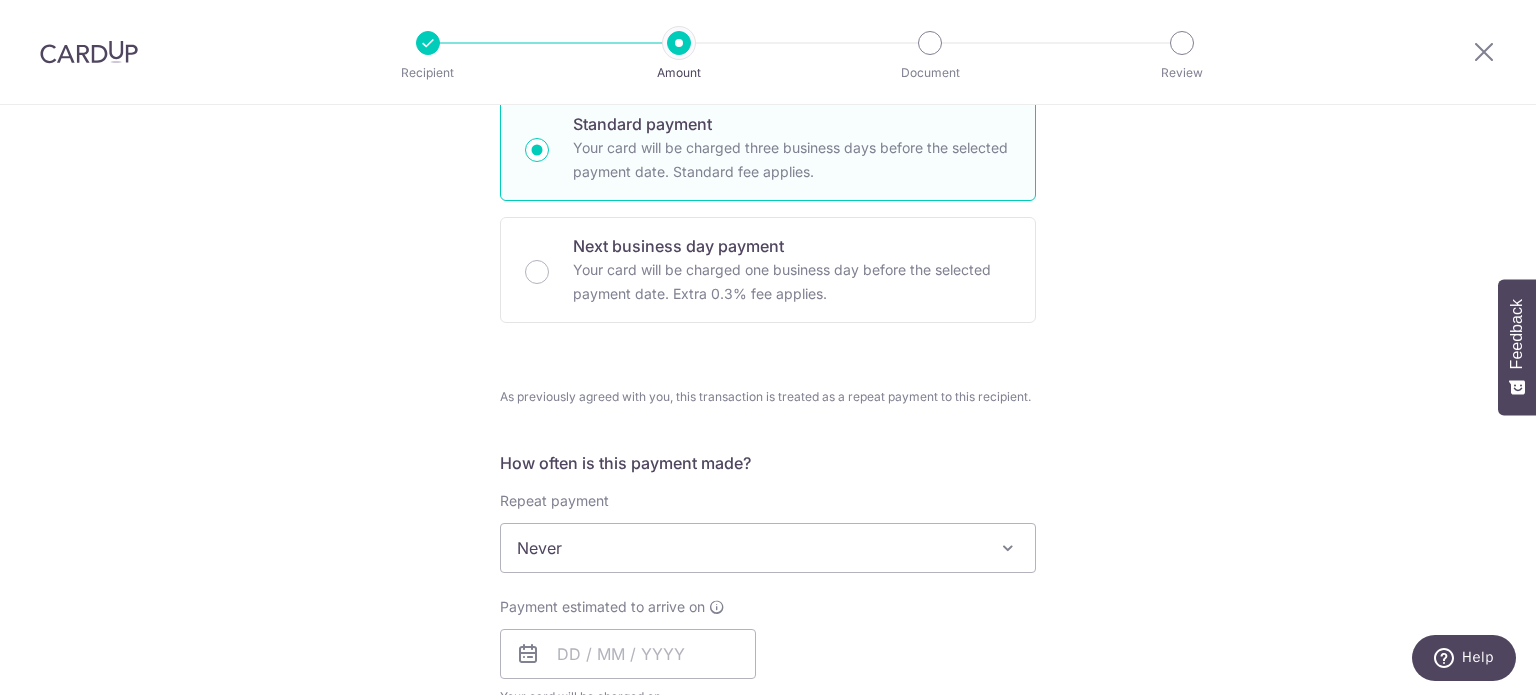click on "Tell us more about your payment
Enter payment amount
SGD
12,592.80
12592.80
GST
(optional)
SGD
Select Card
**** 9153
Add credit card
Your Cards
**** 2631
**** 4651
**** 9153
**** 1349
Secure 256-bit SSL" at bounding box center [768, 612] 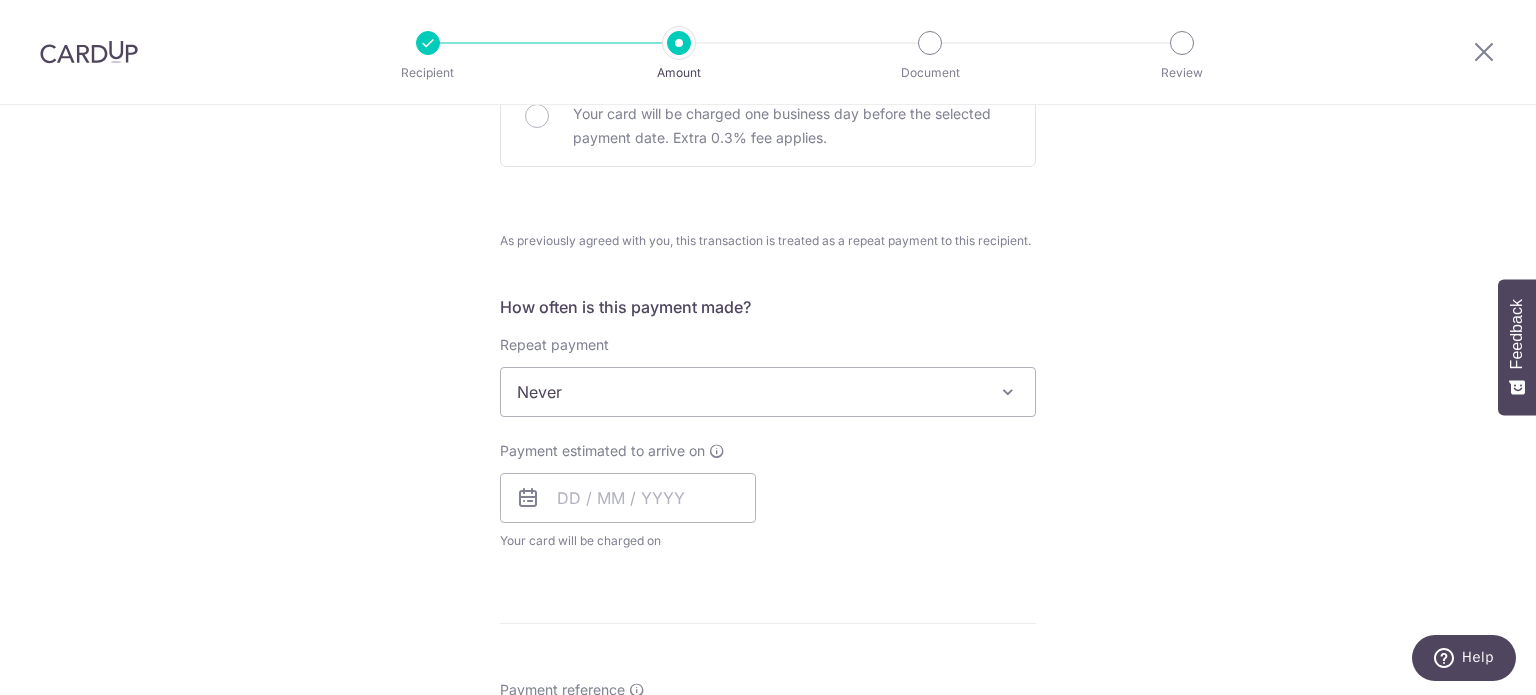 scroll, scrollTop: 700, scrollLeft: 0, axis: vertical 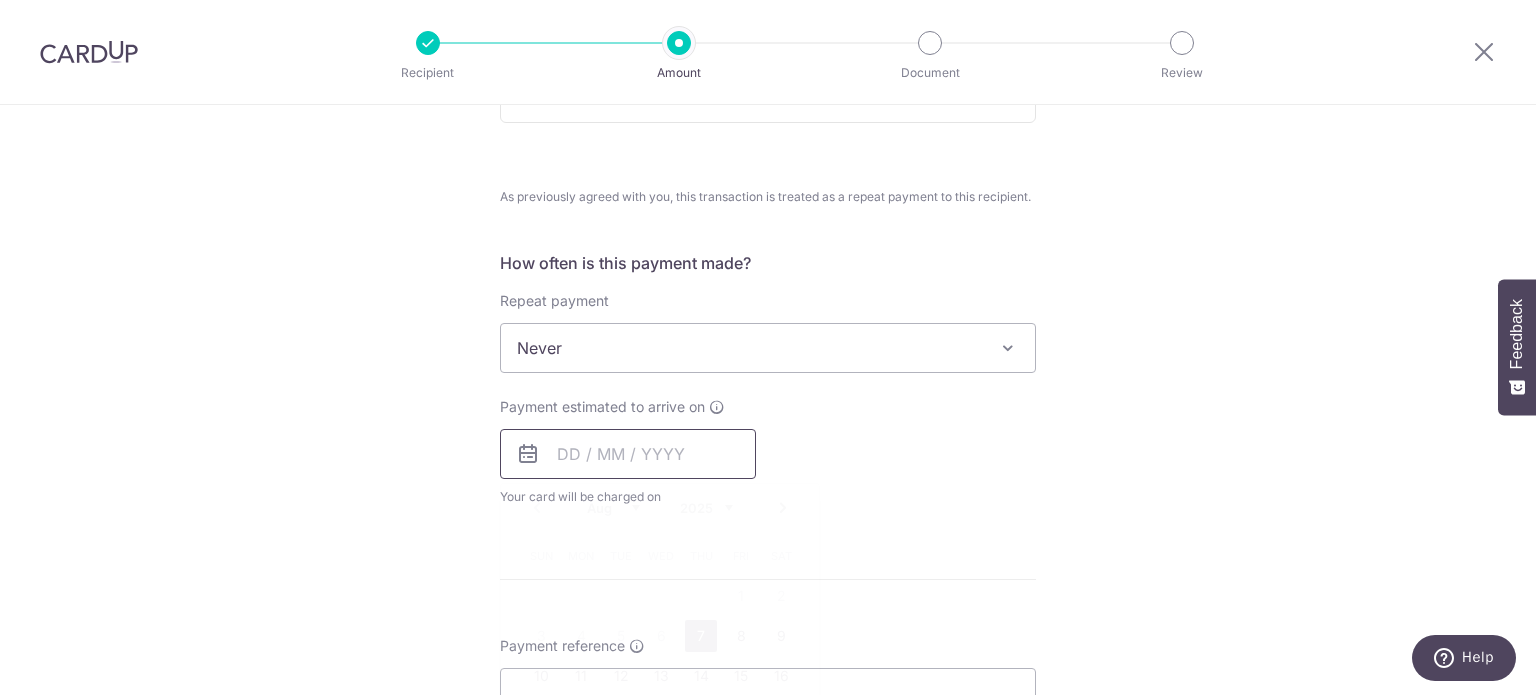 click at bounding box center [628, 454] 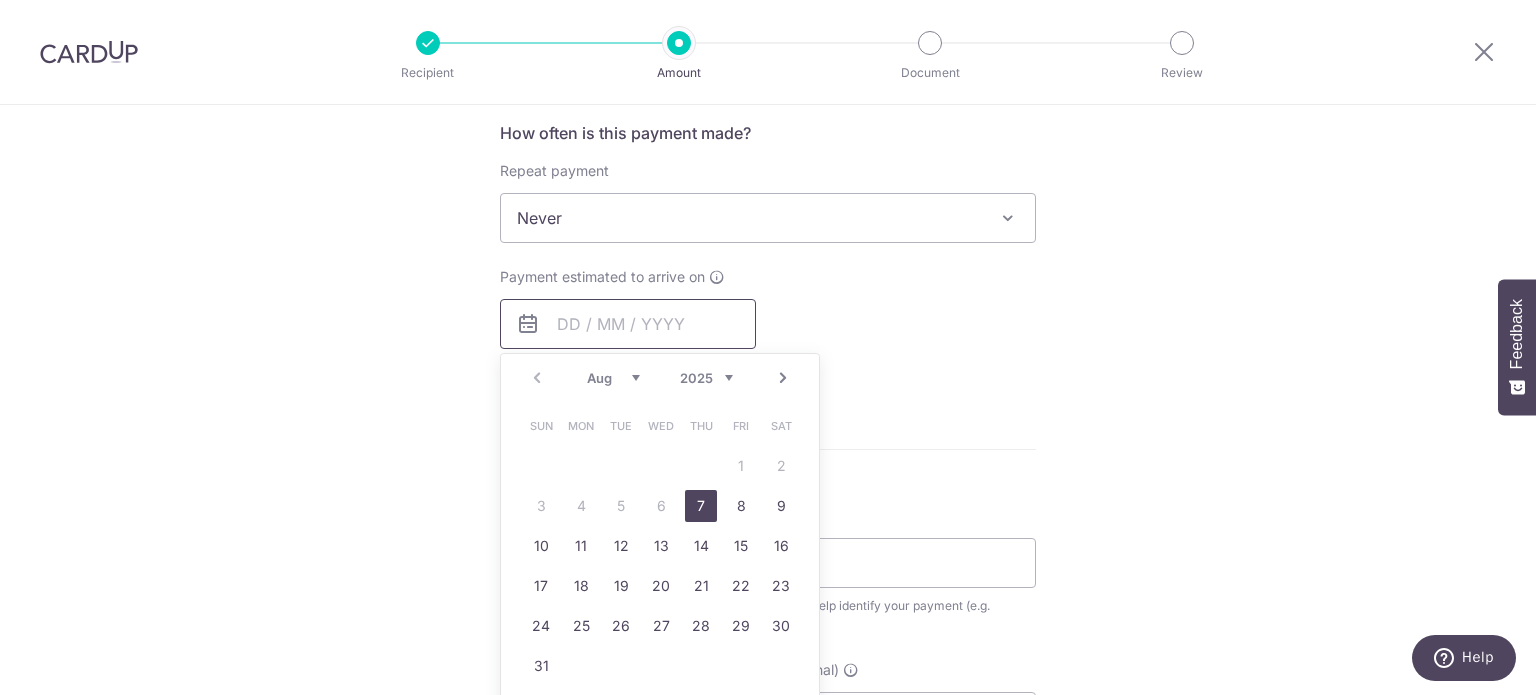 scroll, scrollTop: 900, scrollLeft: 0, axis: vertical 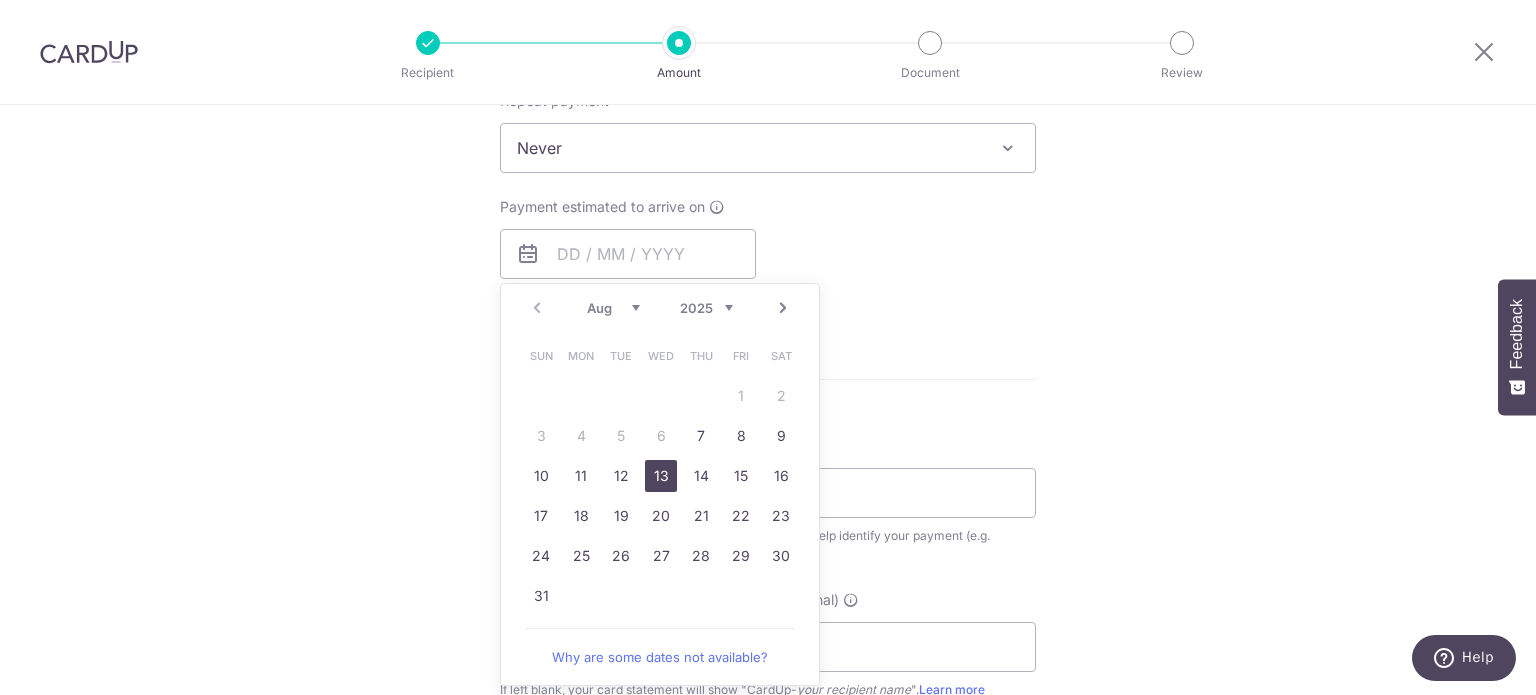 click on "13" at bounding box center [661, 476] 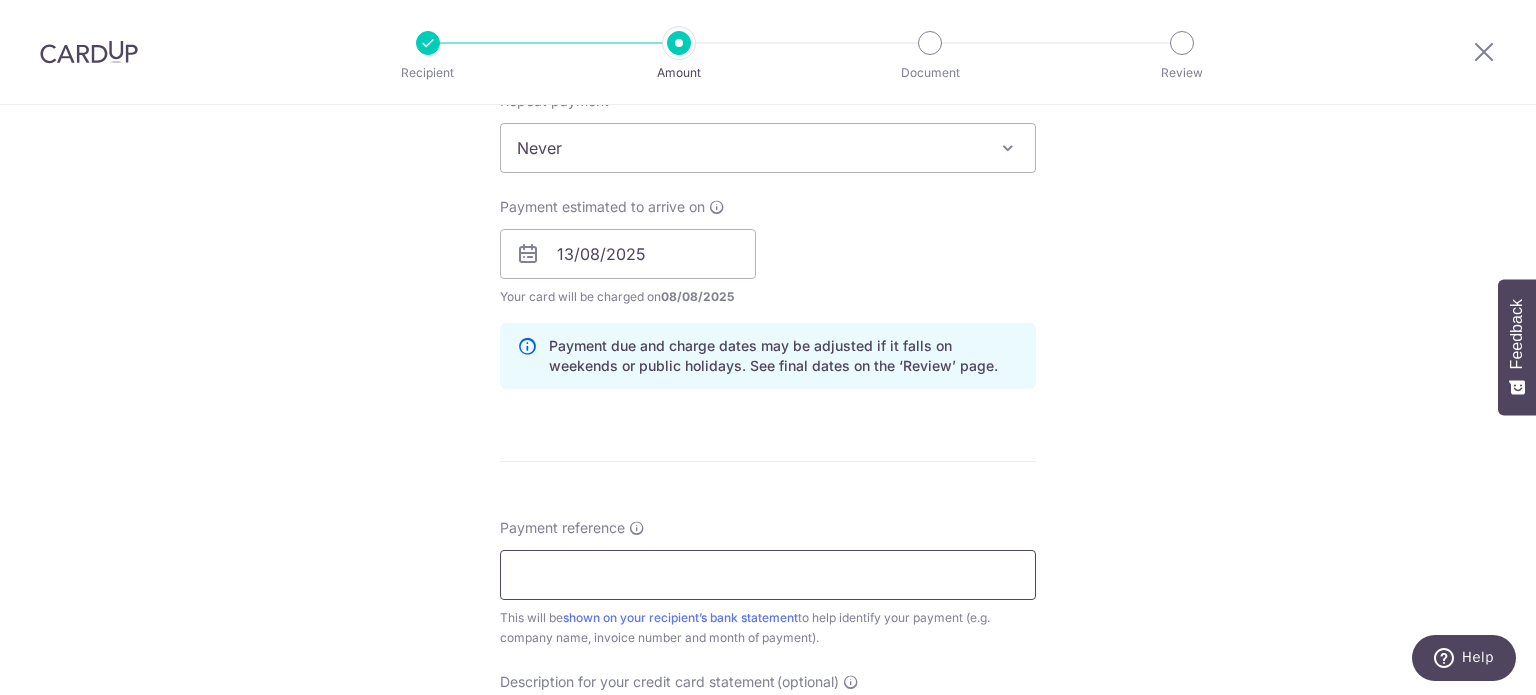 click on "Payment reference" at bounding box center (768, 575) 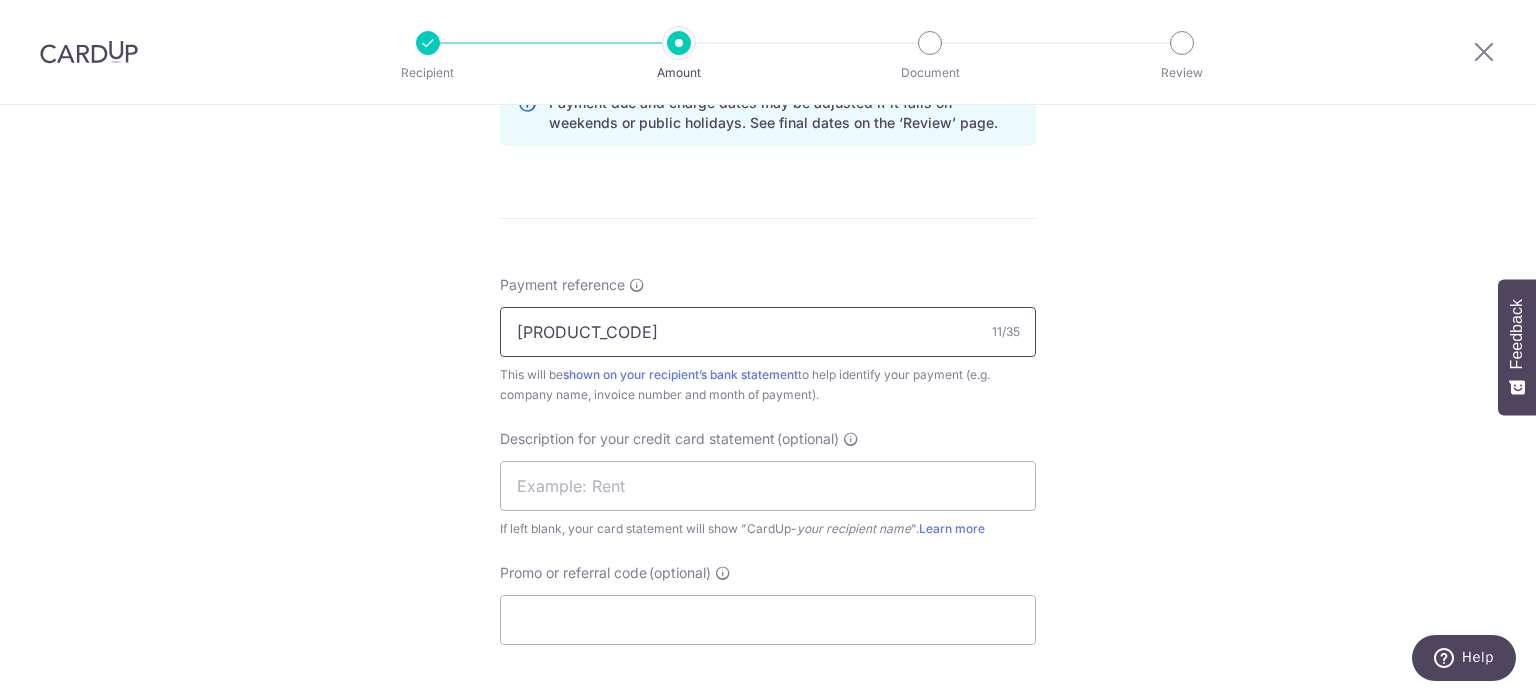 scroll, scrollTop: 1200, scrollLeft: 0, axis: vertical 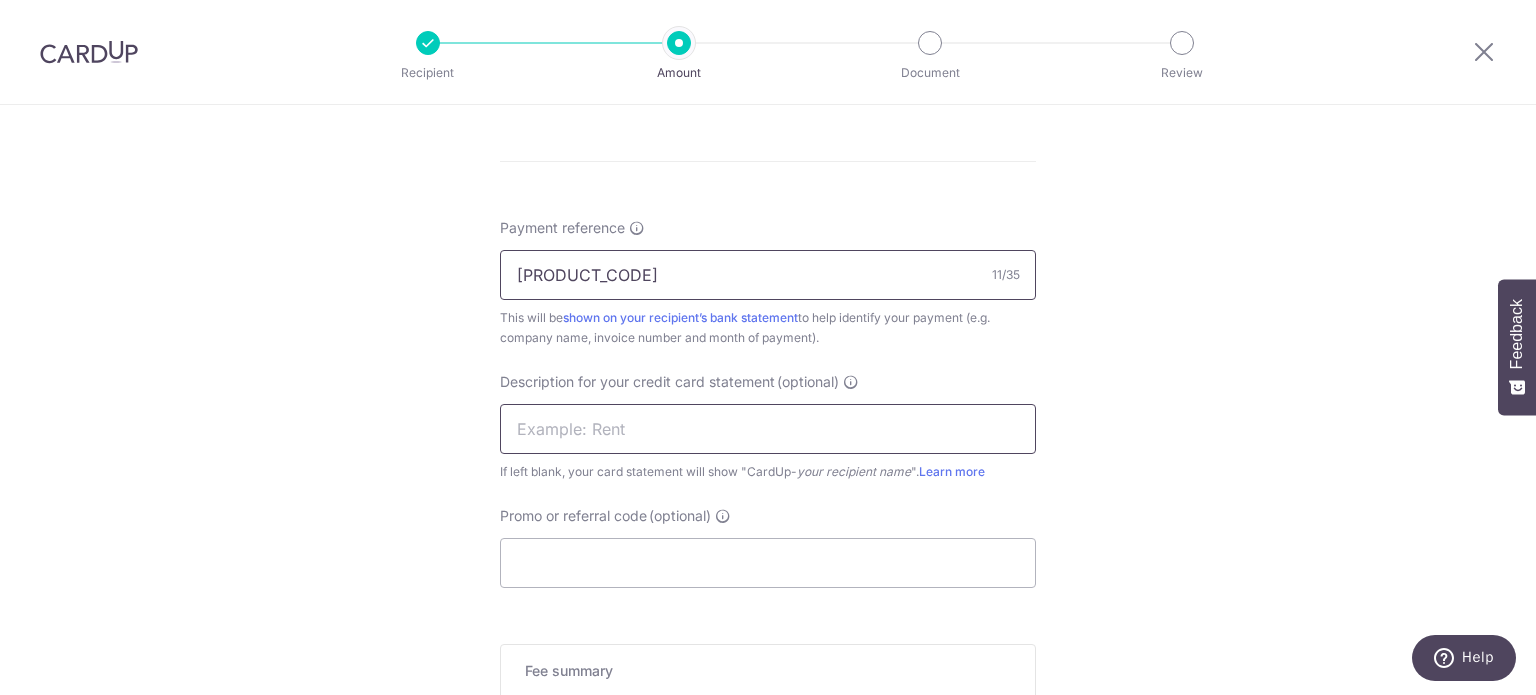 type on "2025MBTPY07" 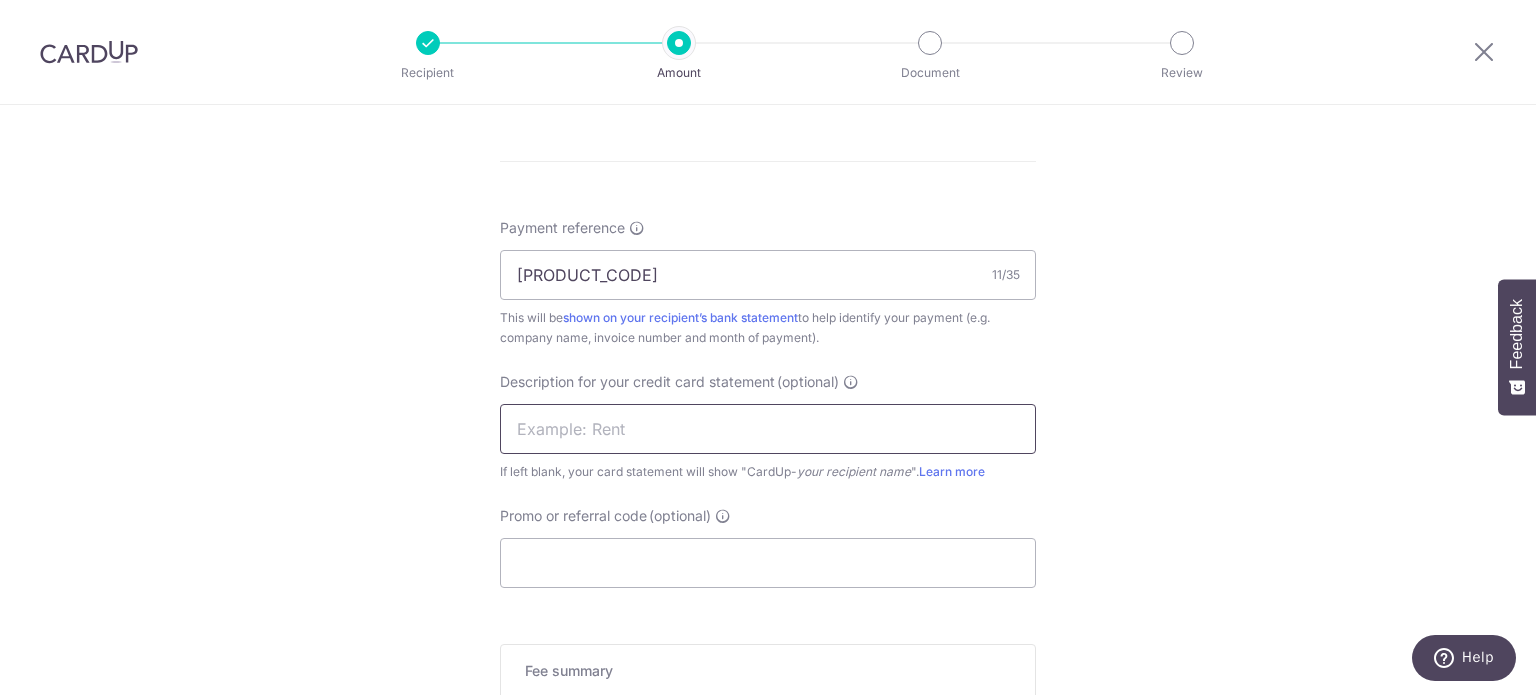 click at bounding box center (768, 429) 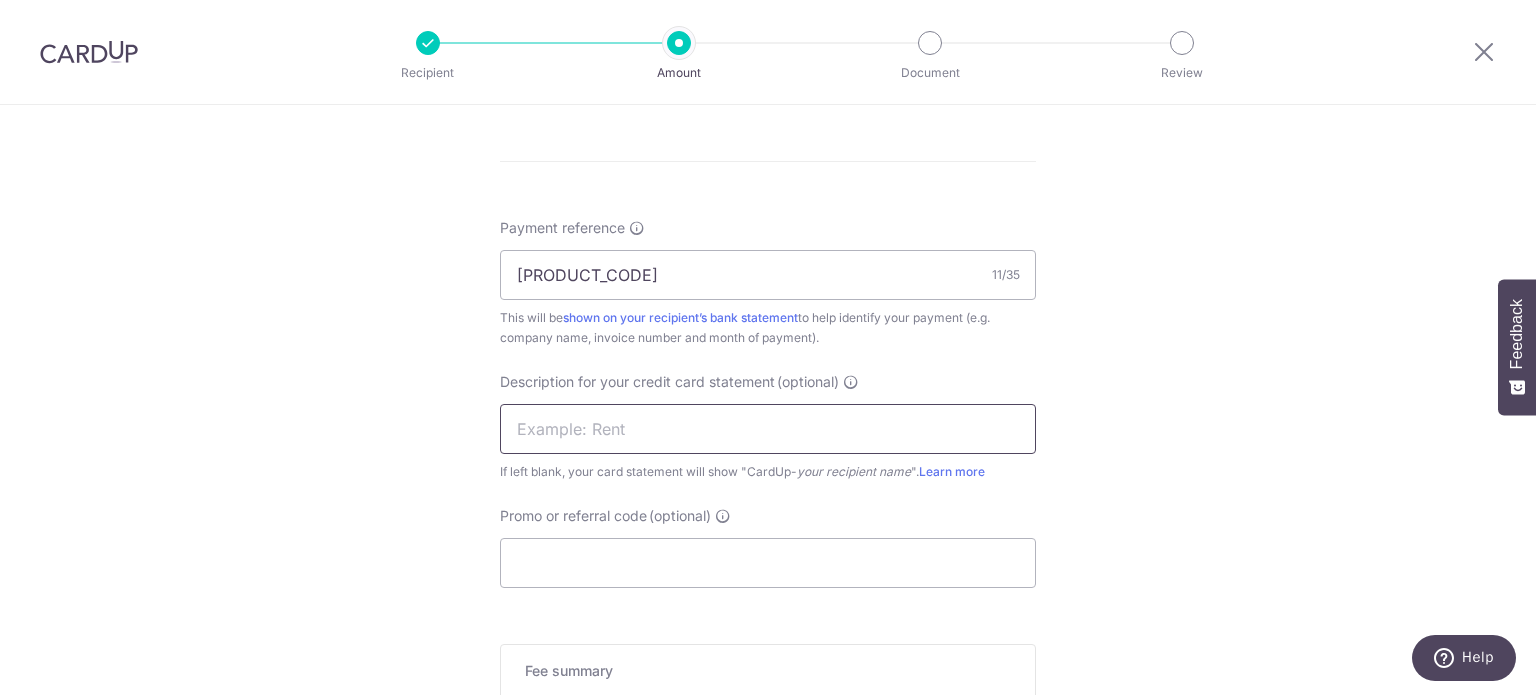 type on "Meals" 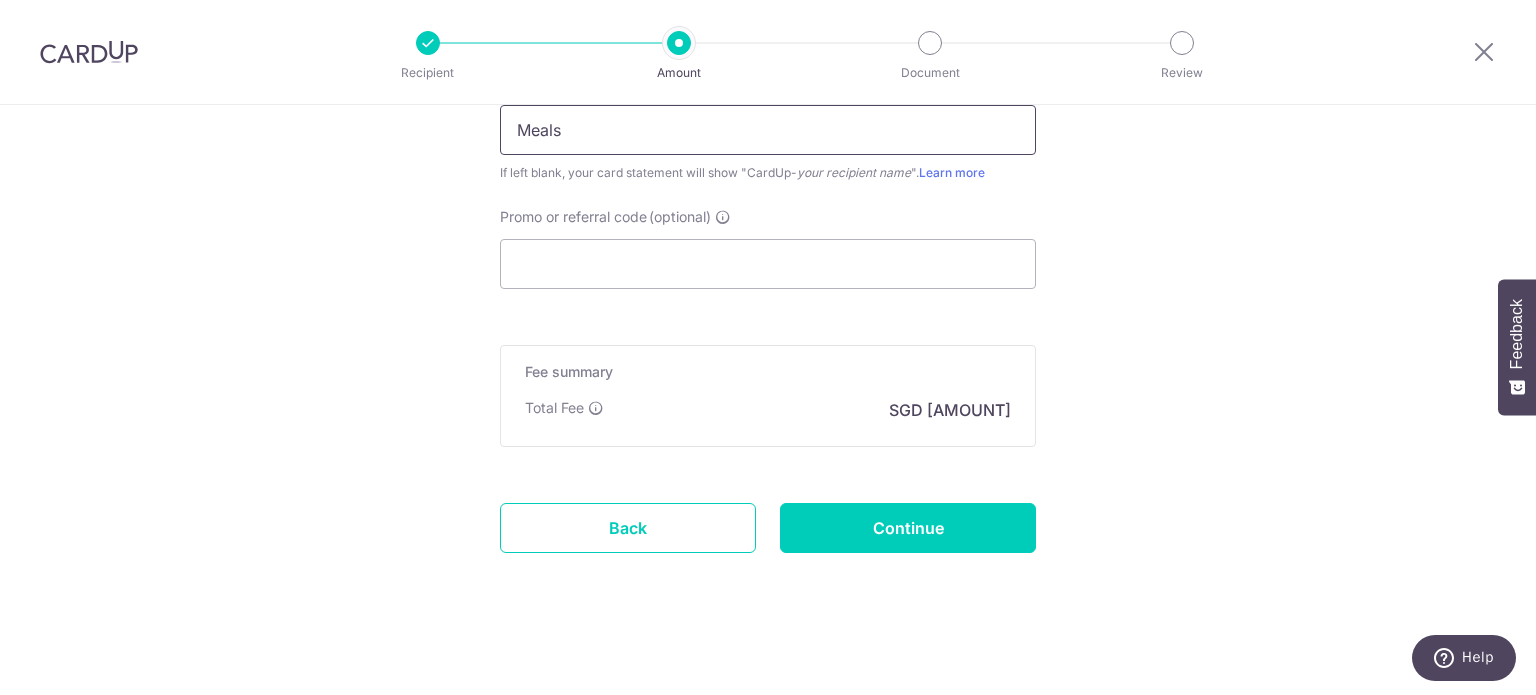 scroll, scrollTop: 1500, scrollLeft: 0, axis: vertical 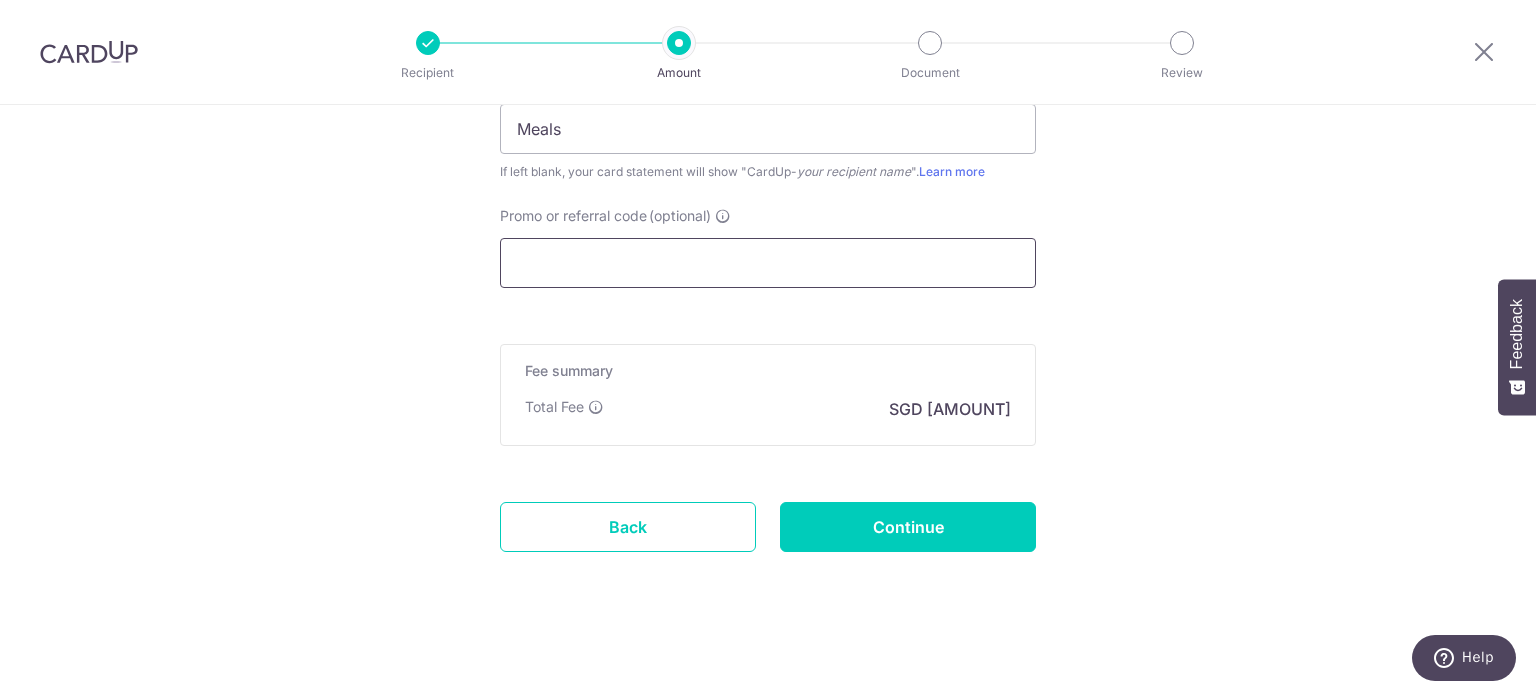 click on "Promo or referral code
(optional)" at bounding box center [768, 263] 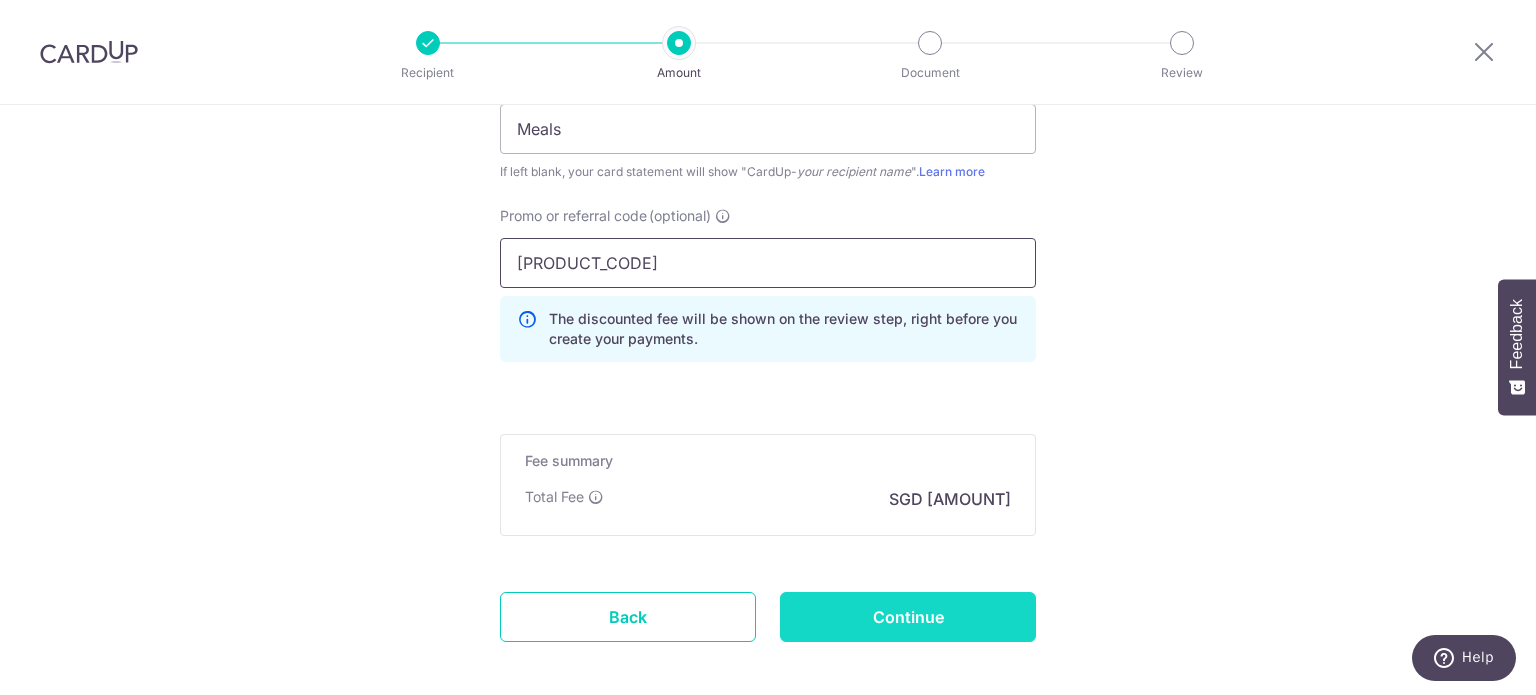 type on "MBLG179" 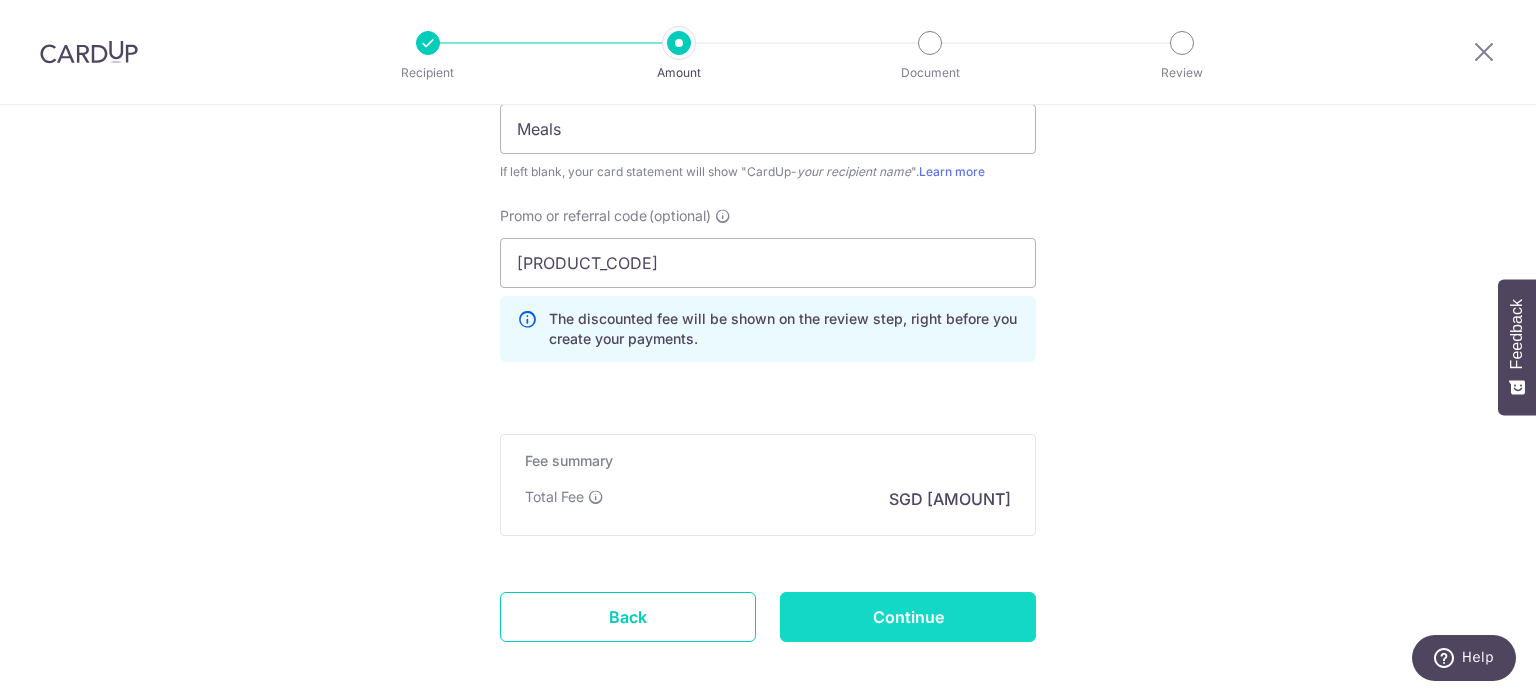 click on "Continue" at bounding box center [908, 617] 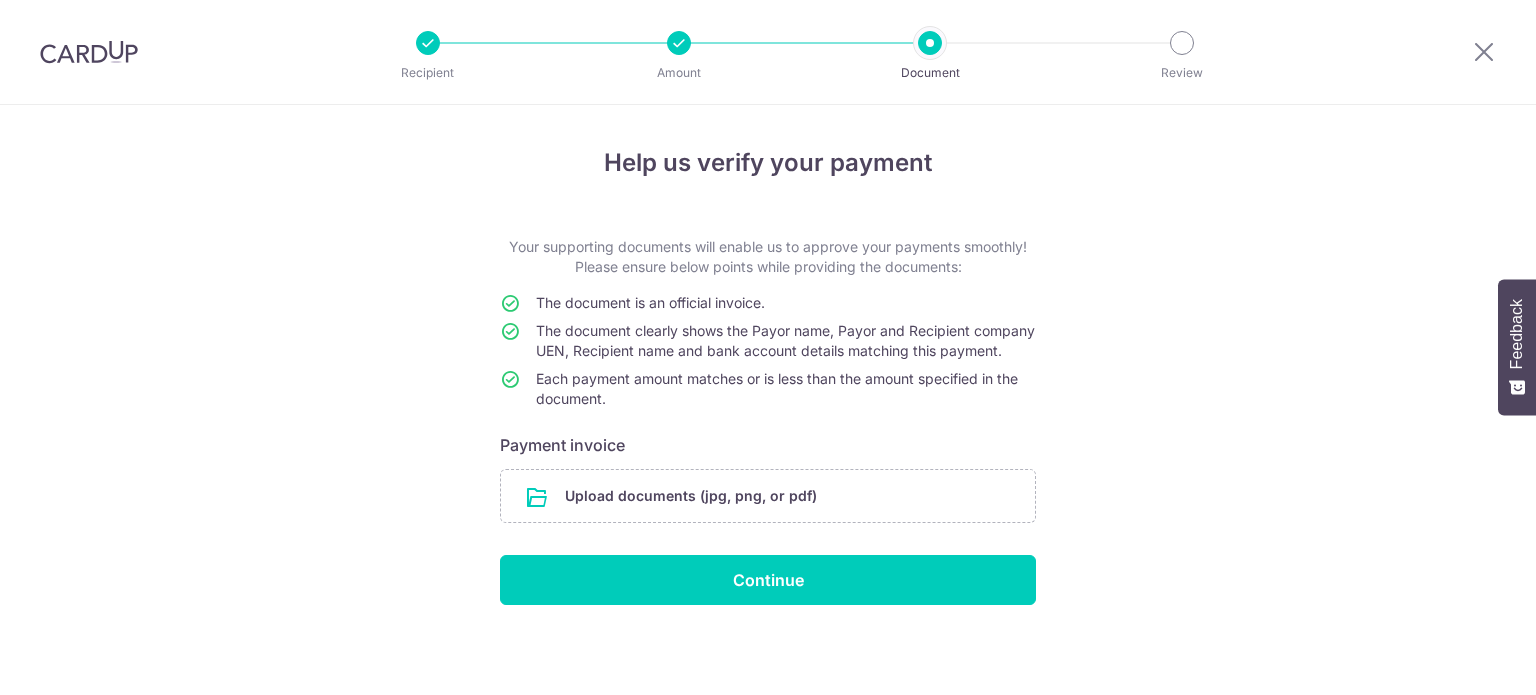 scroll, scrollTop: 0, scrollLeft: 0, axis: both 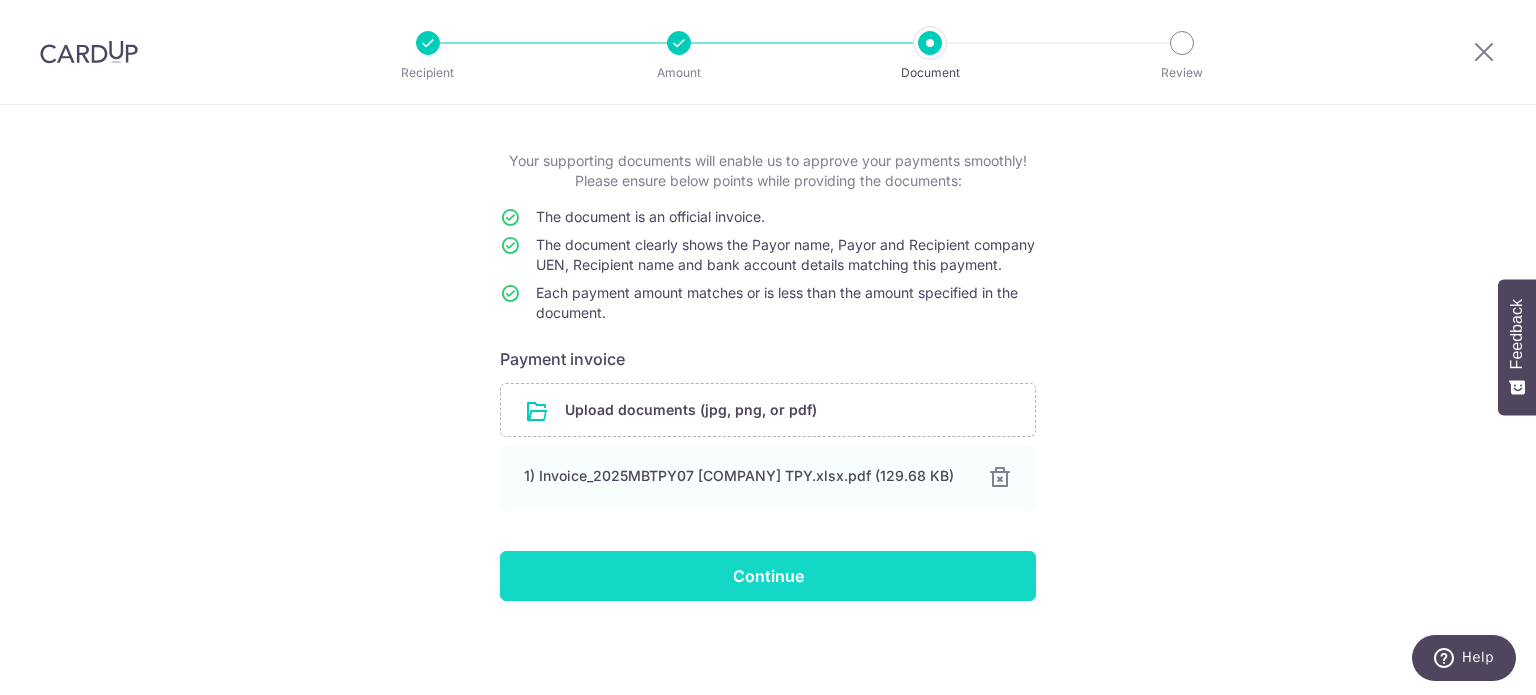 click on "Continue" at bounding box center [768, 576] 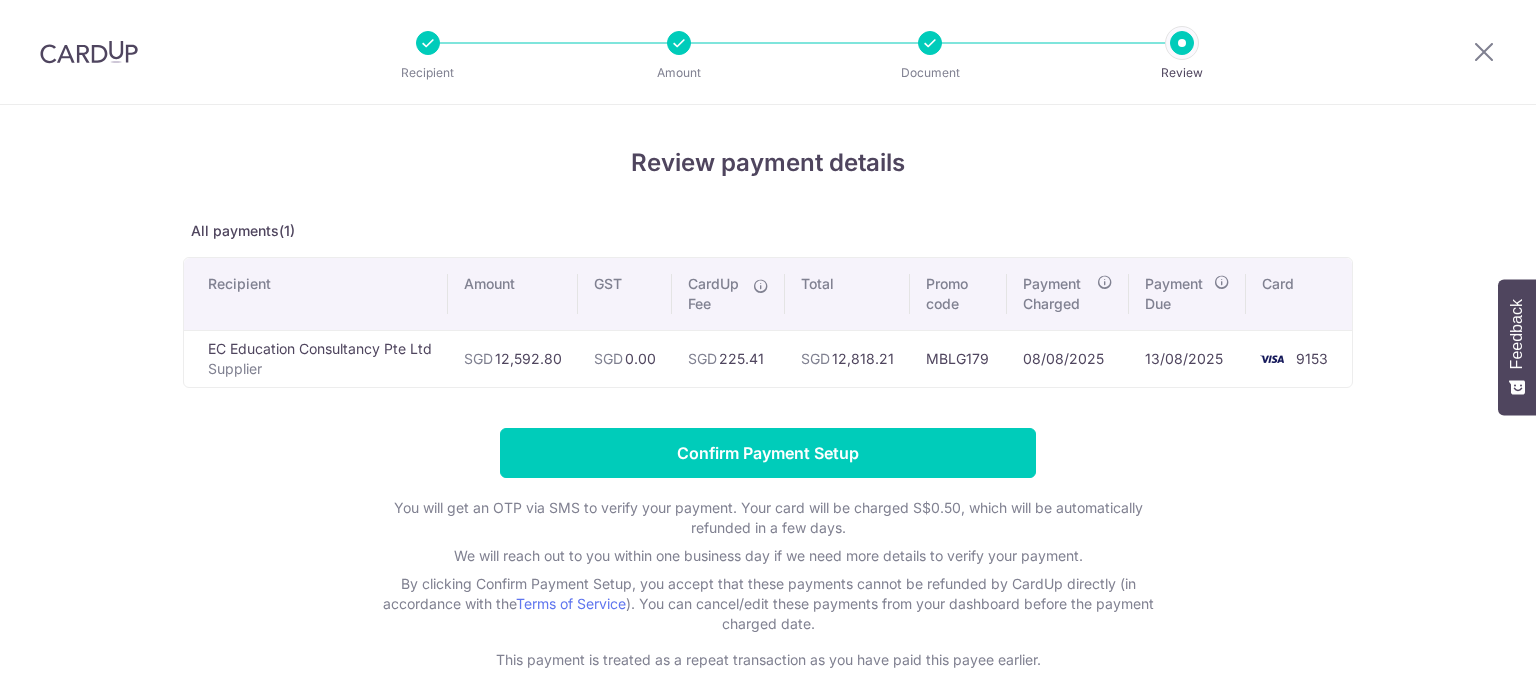 scroll, scrollTop: 0, scrollLeft: 0, axis: both 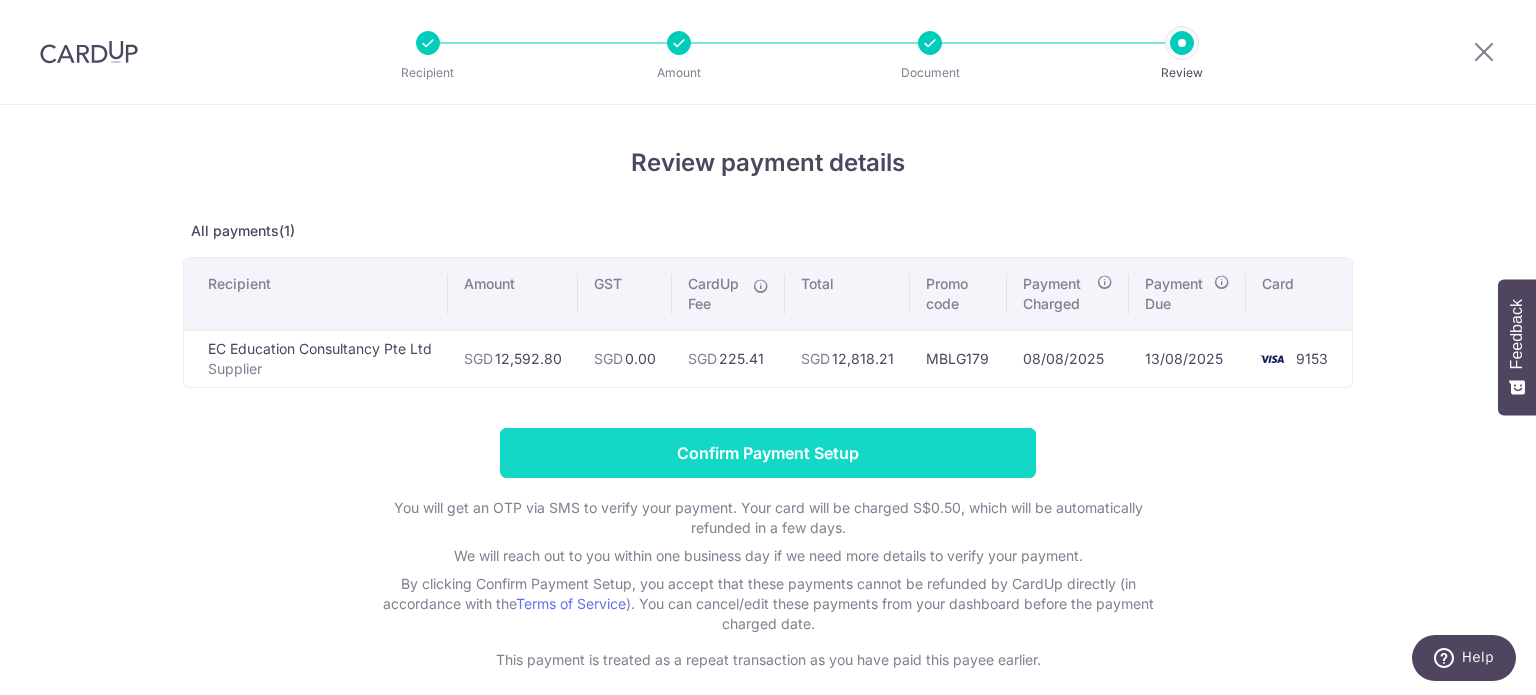 click on "Confirm Payment Setup" at bounding box center (768, 453) 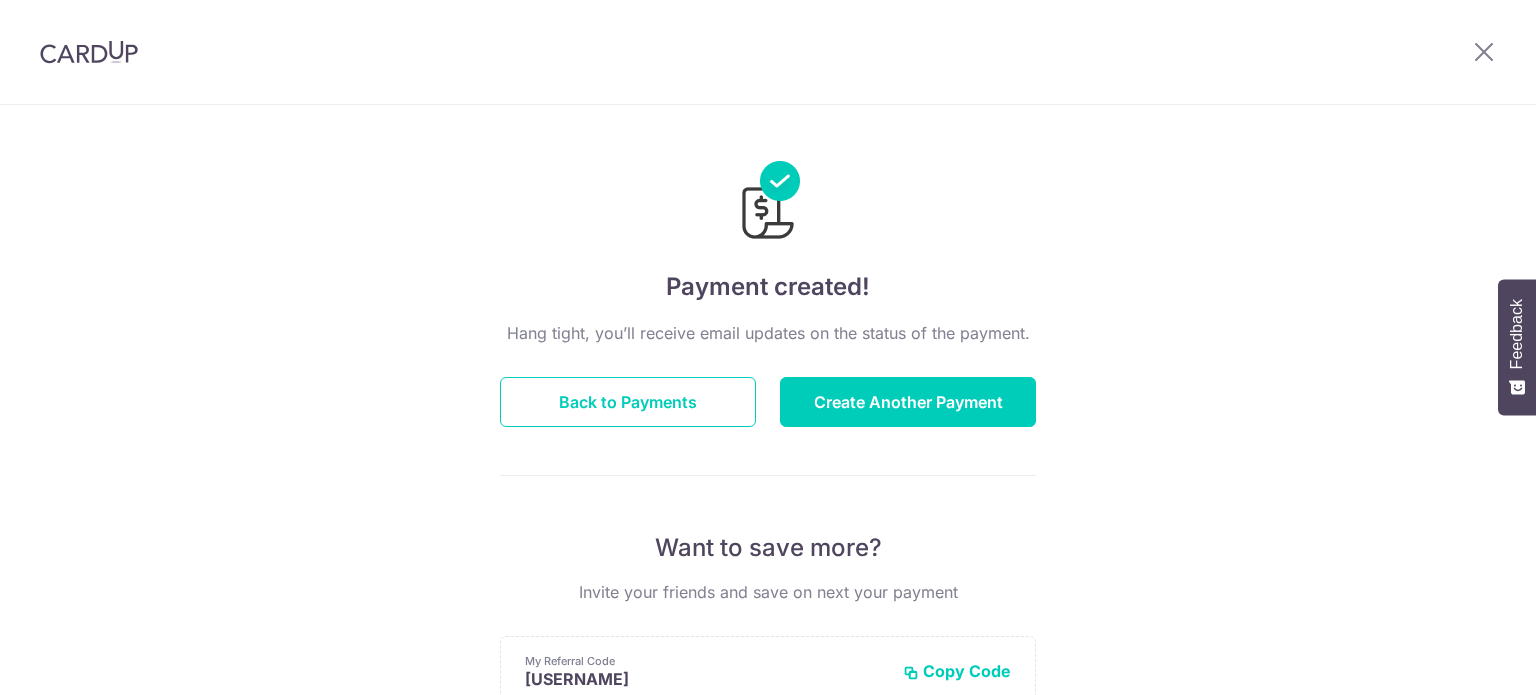 scroll, scrollTop: 0, scrollLeft: 0, axis: both 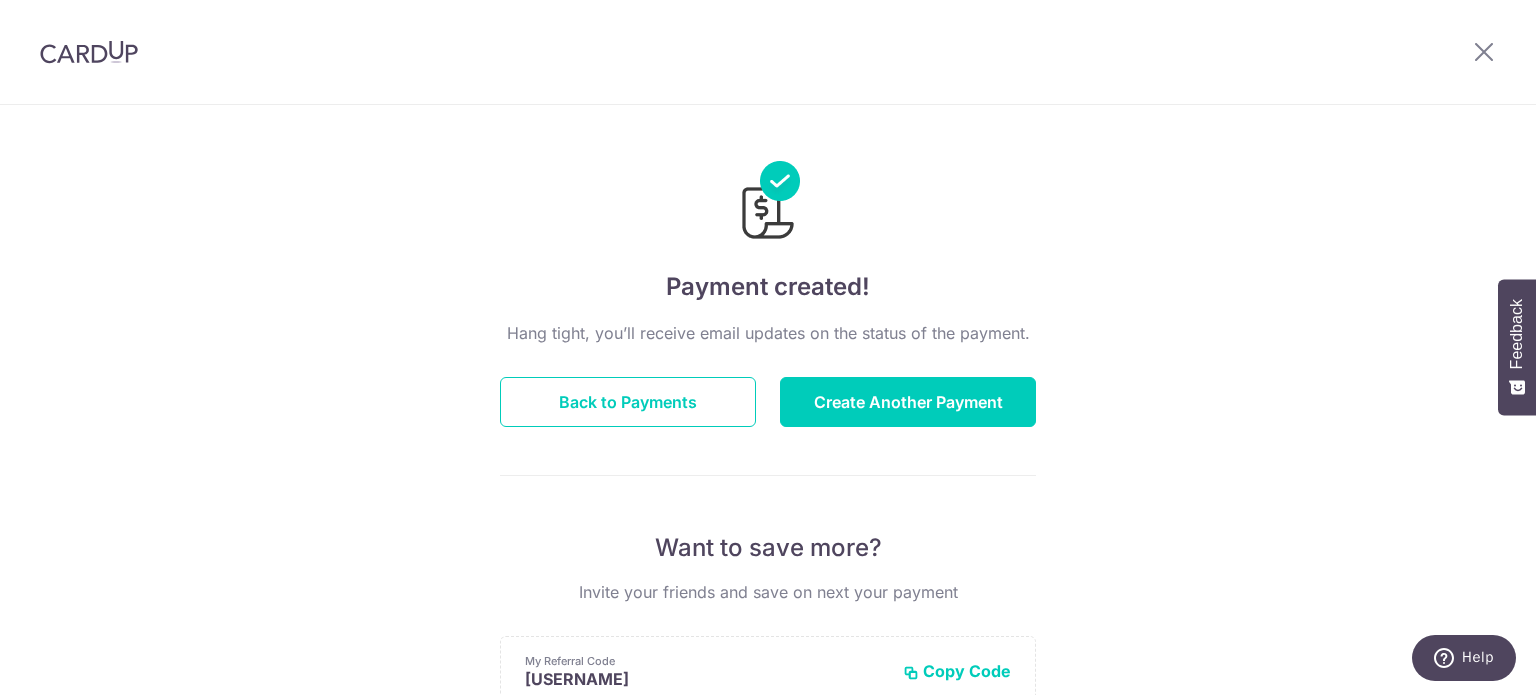 click at bounding box center (1484, 52) 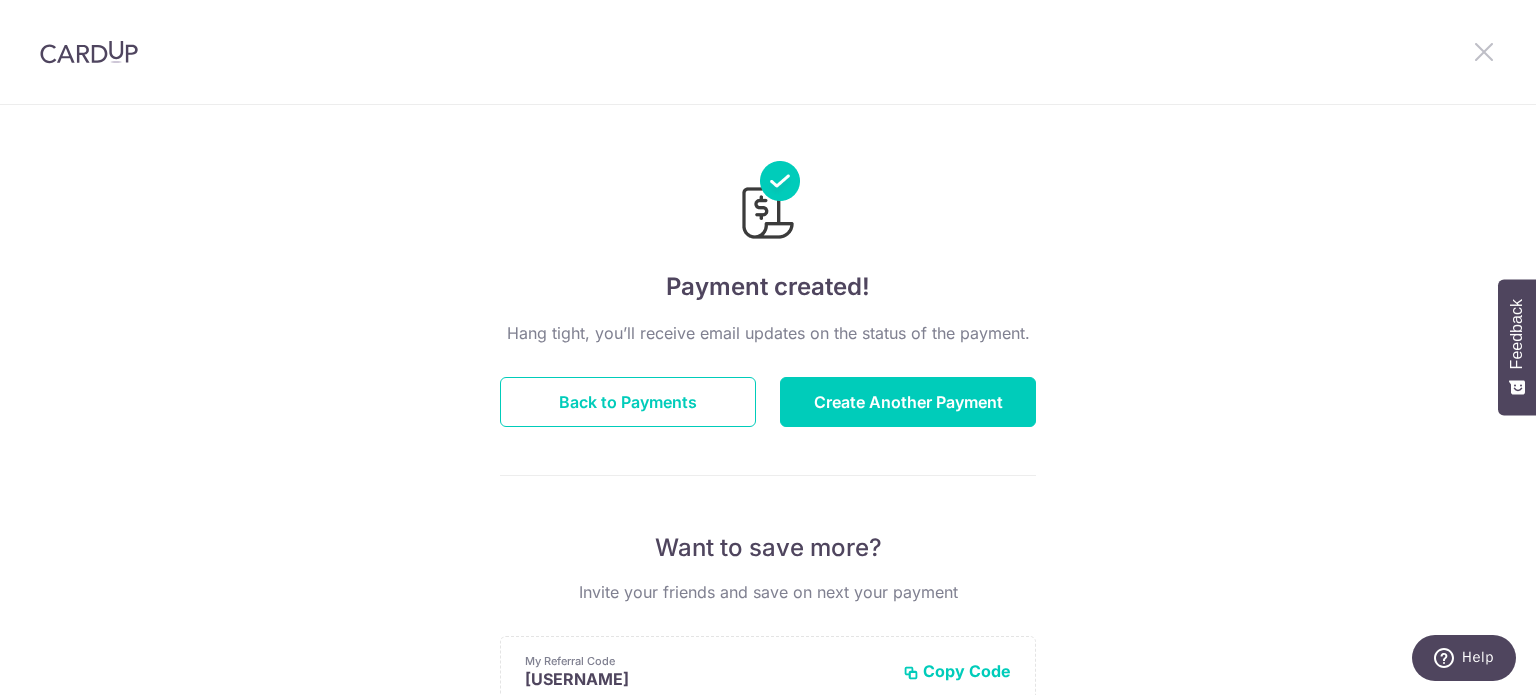 click at bounding box center (1484, 51) 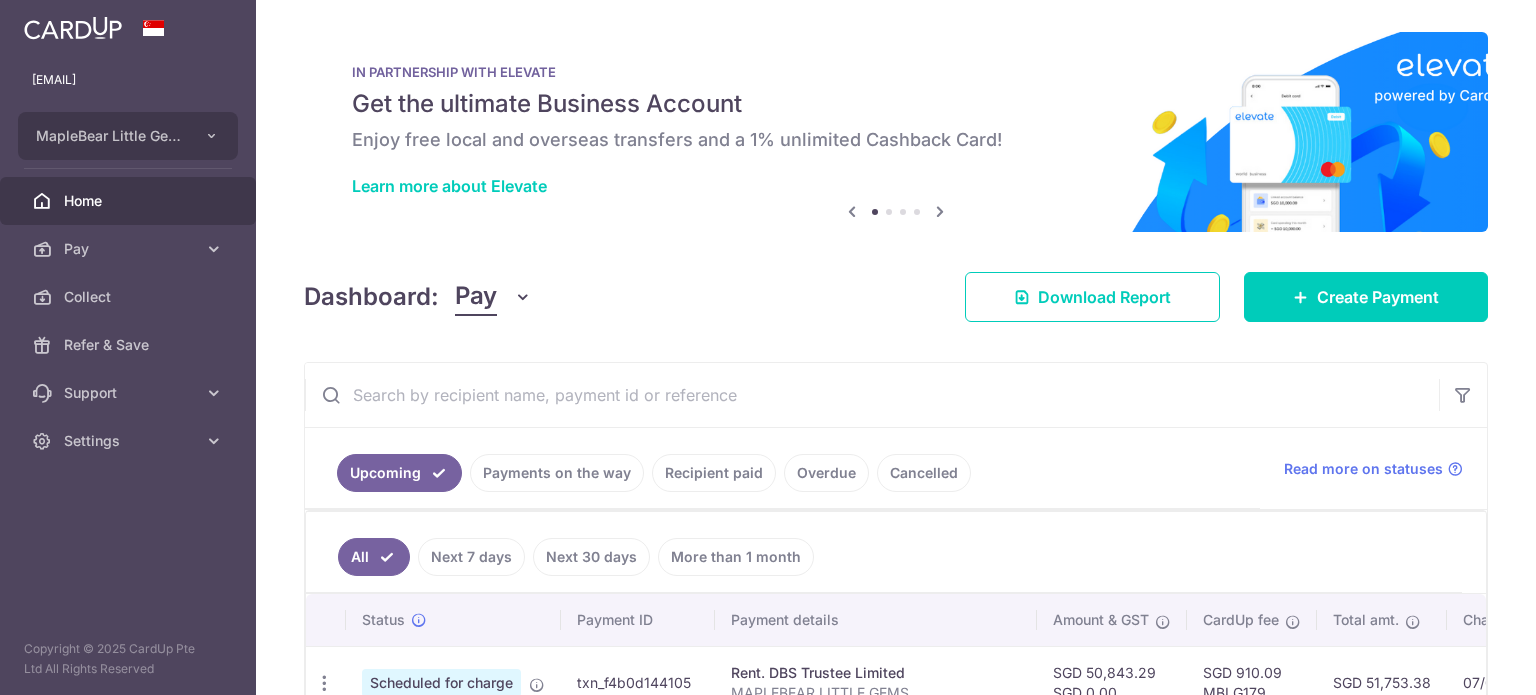 scroll, scrollTop: 0, scrollLeft: 0, axis: both 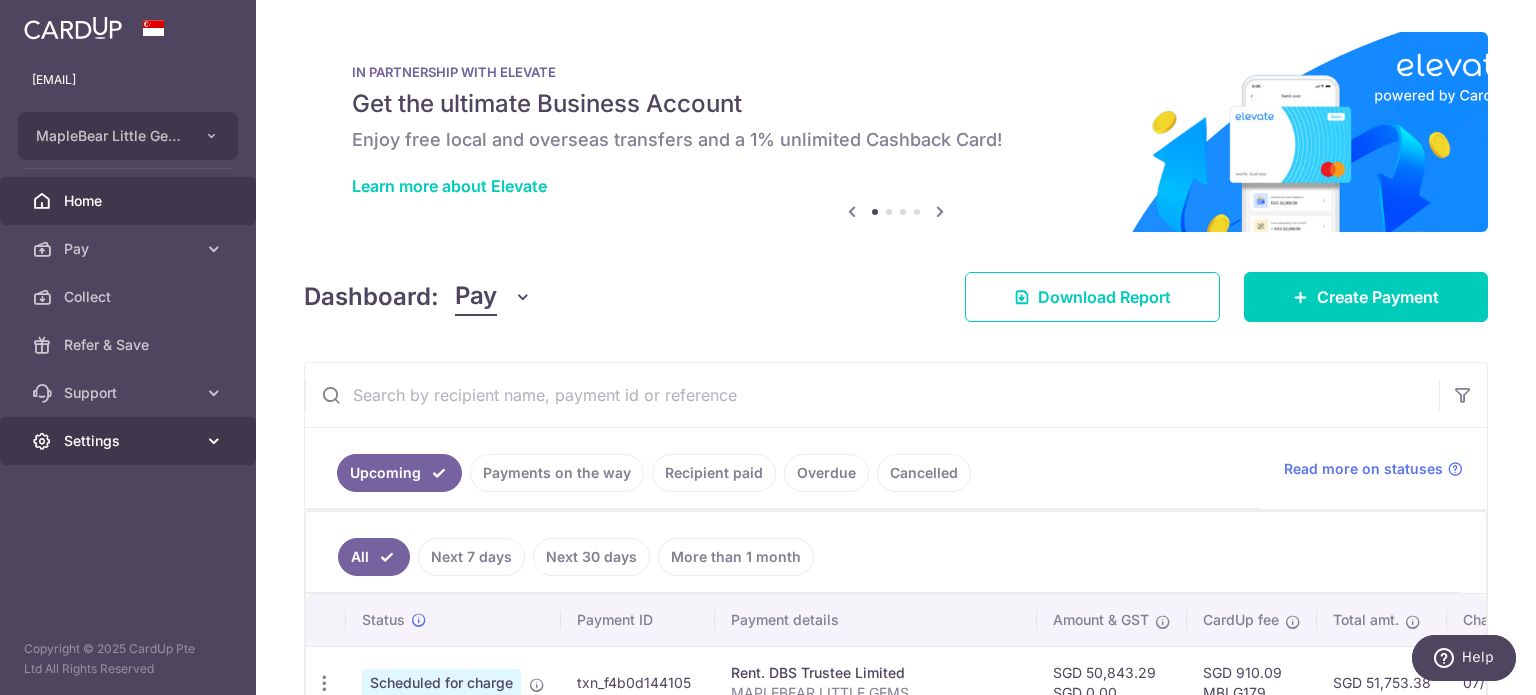 click on "Settings" at bounding box center (130, 441) 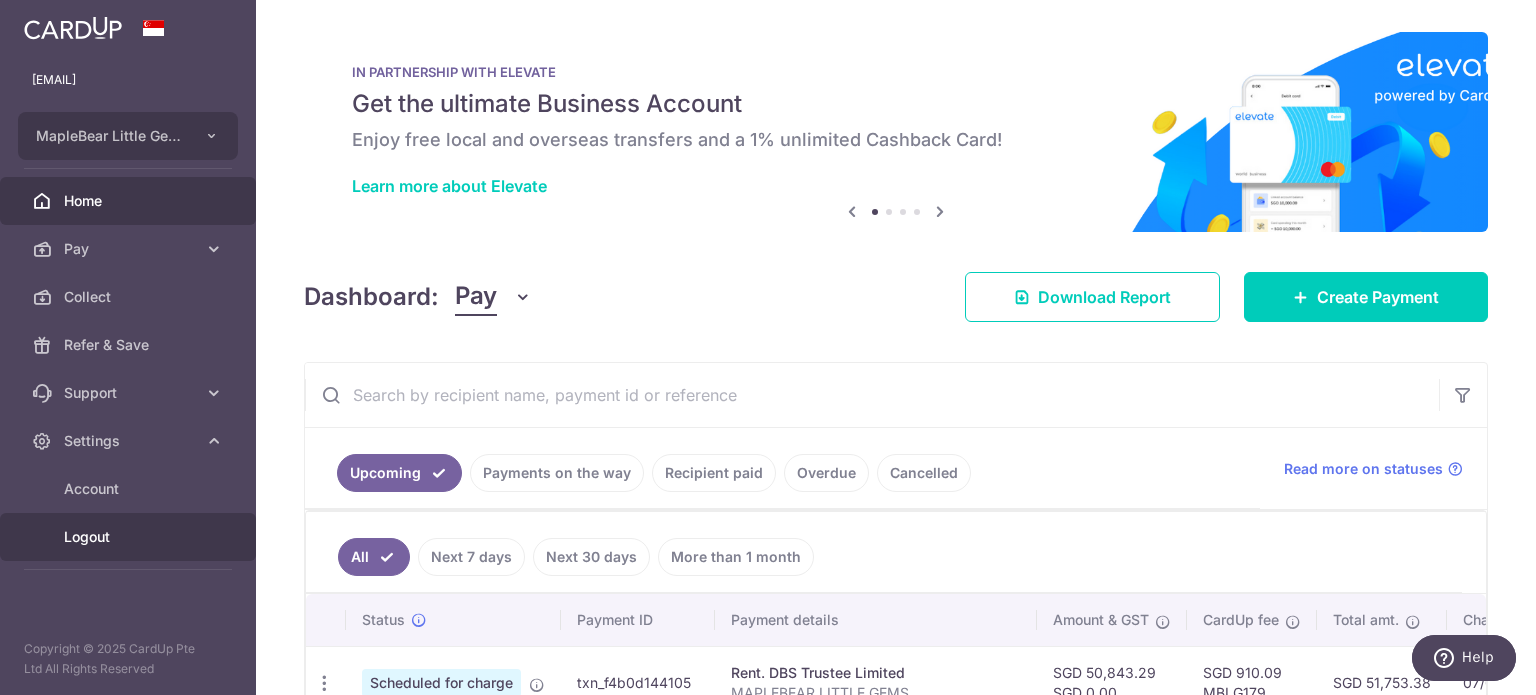 click on "Logout" at bounding box center (128, 537) 